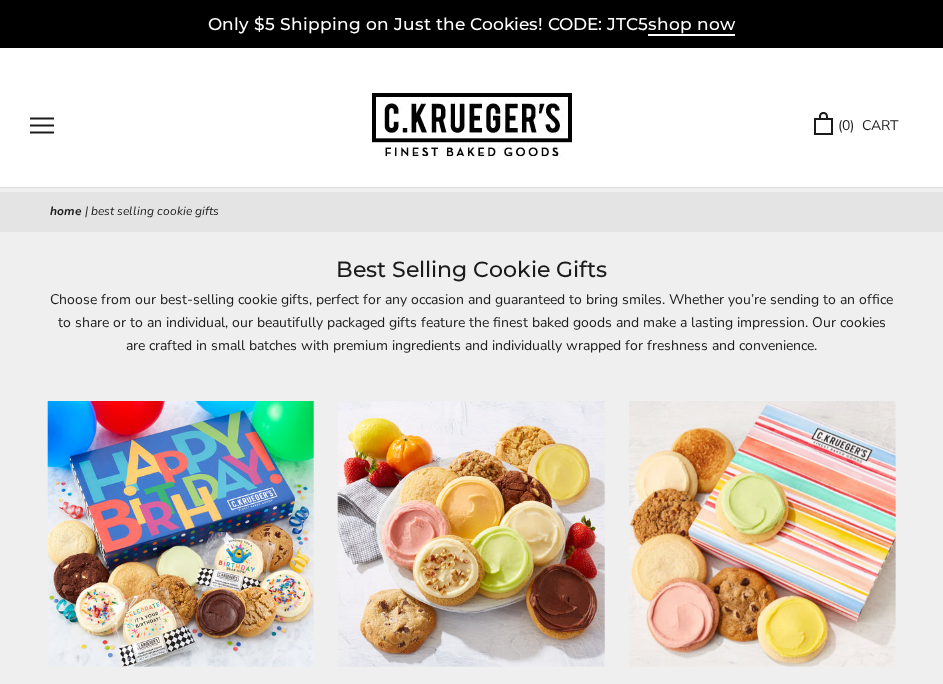scroll, scrollTop: 0, scrollLeft: 0, axis: both 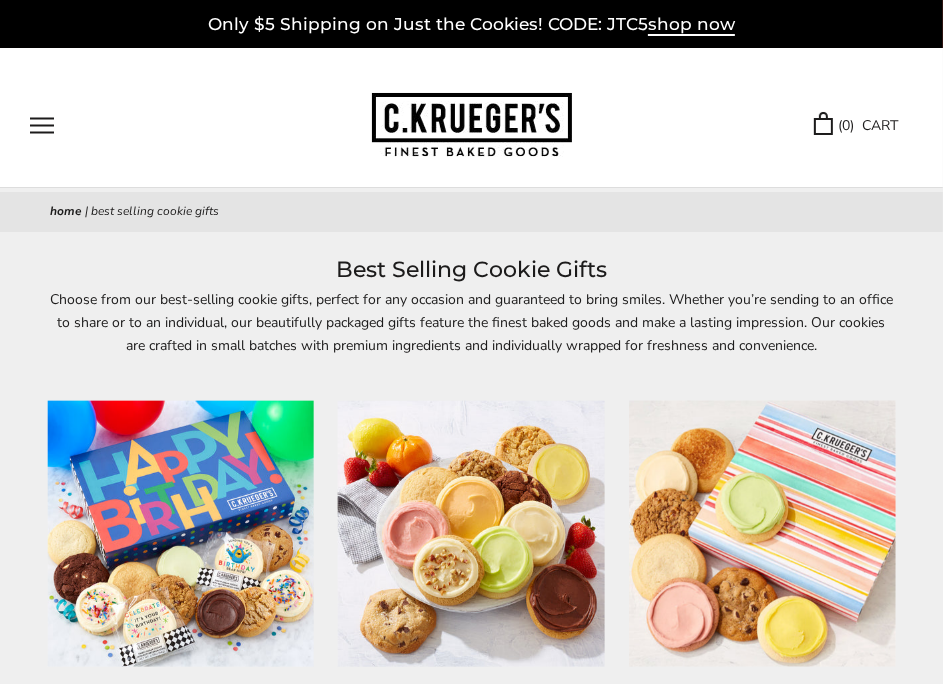 click at bounding box center [42, 125] 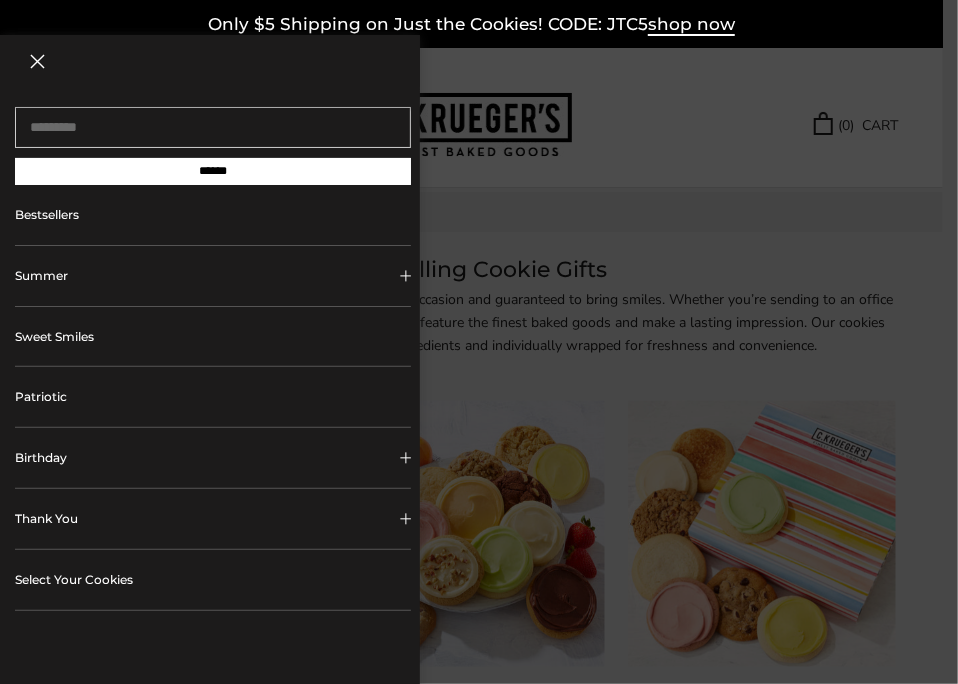 click on "Summer" at bounding box center (213, 276) 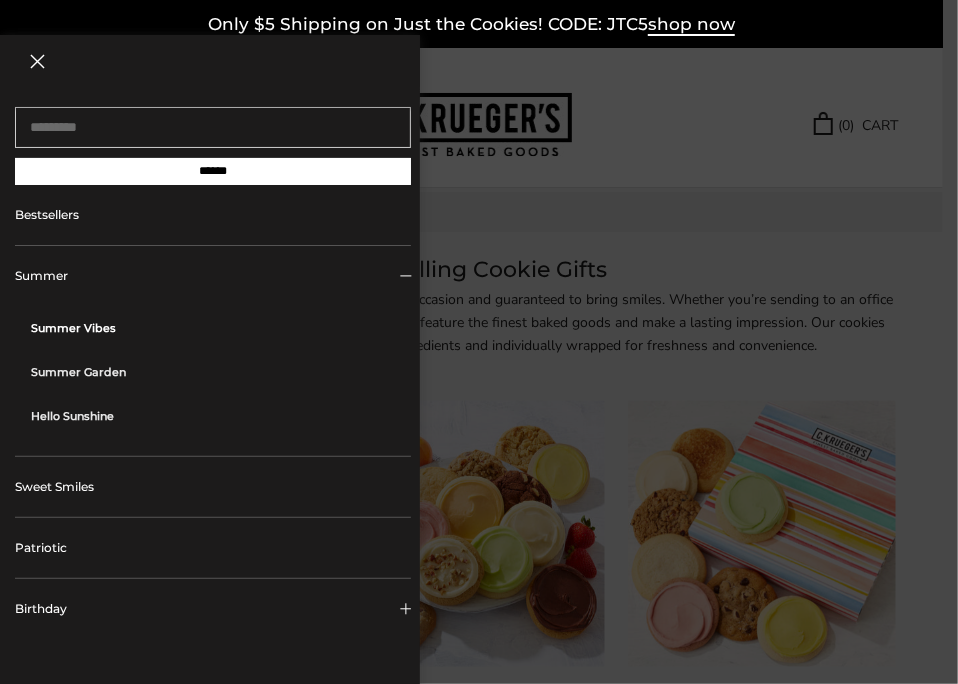 click on "Summer Vibes" at bounding box center (221, 328) 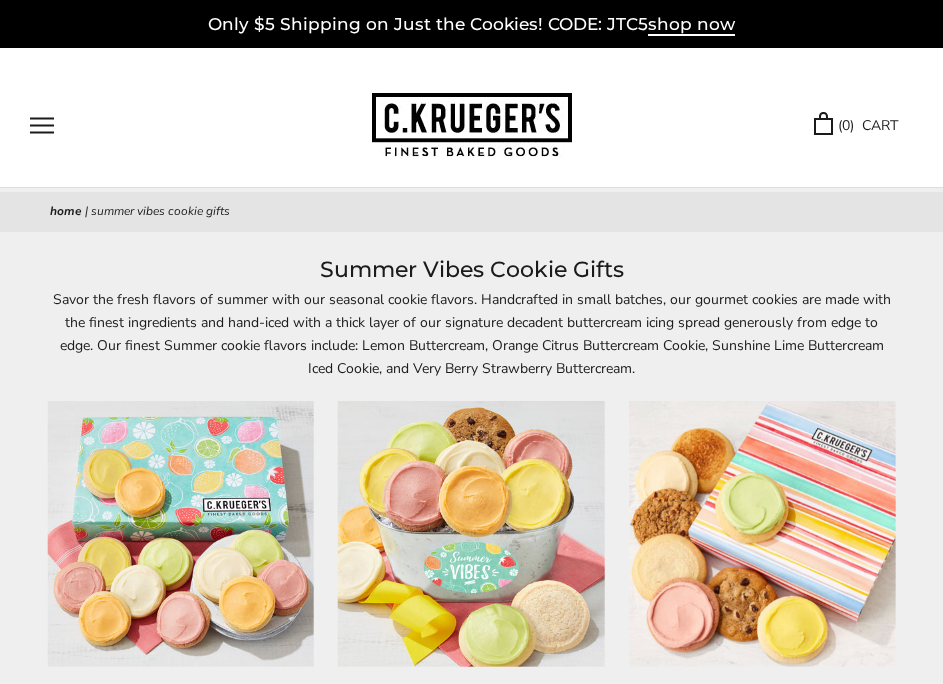 scroll, scrollTop: 0, scrollLeft: 0, axis: both 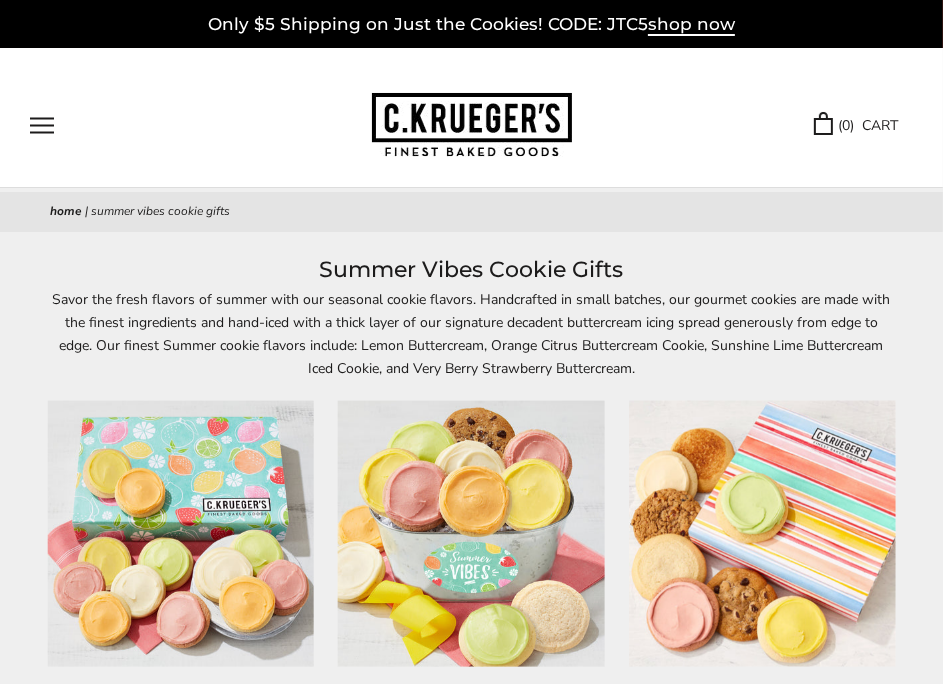 click at bounding box center [42, 125] 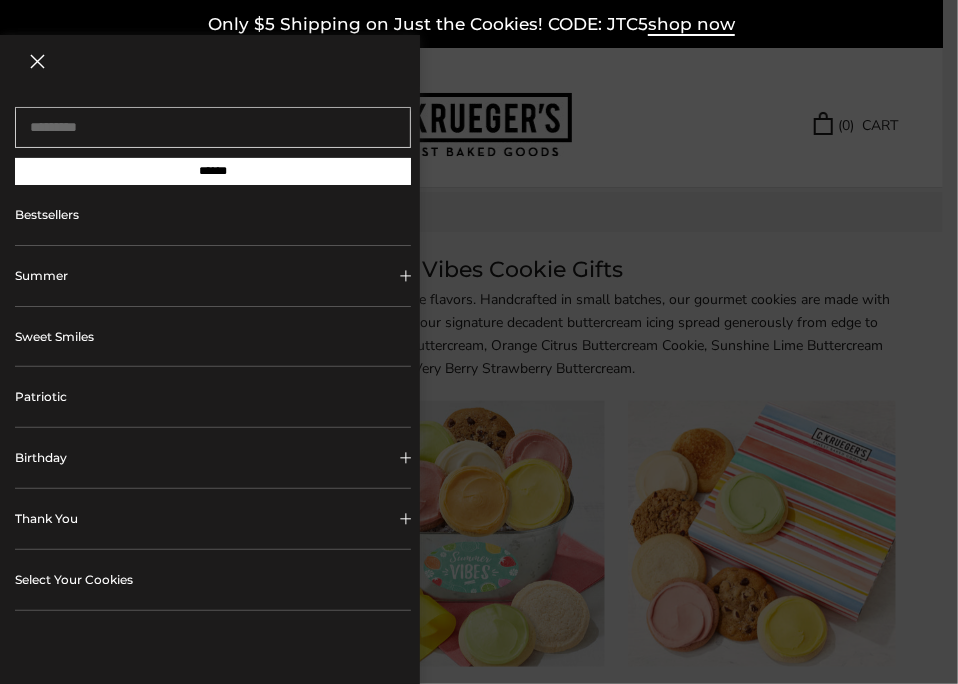click on "Birthday" at bounding box center (213, 458) 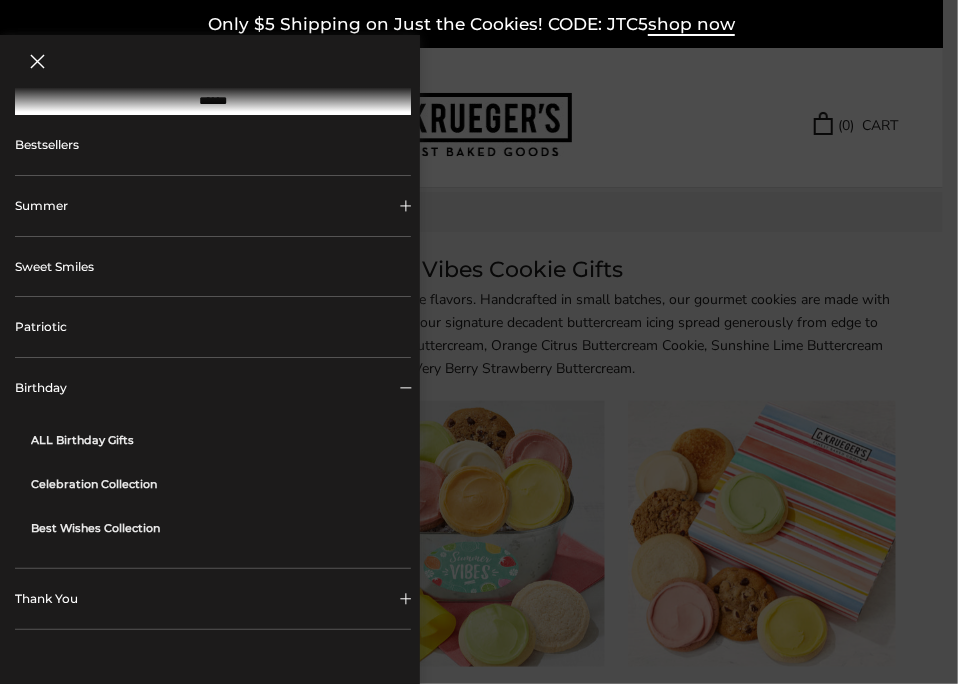 scroll, scrollTop: 99, scrollLeft: 0, axis: vertical 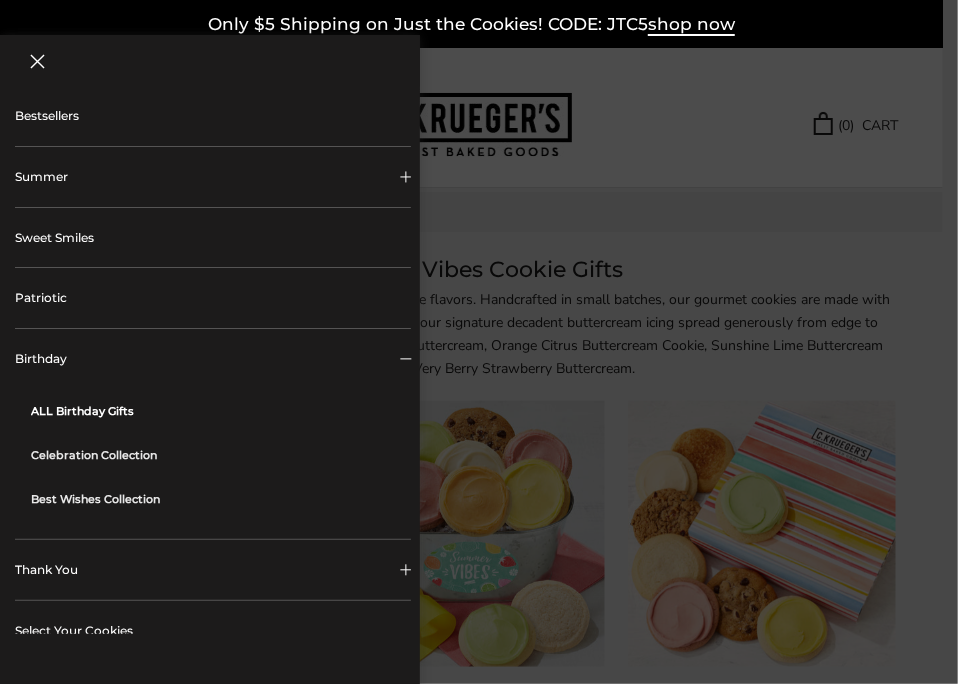 click on "ALL Birthday Gifts" at bounding box center (221, 411) 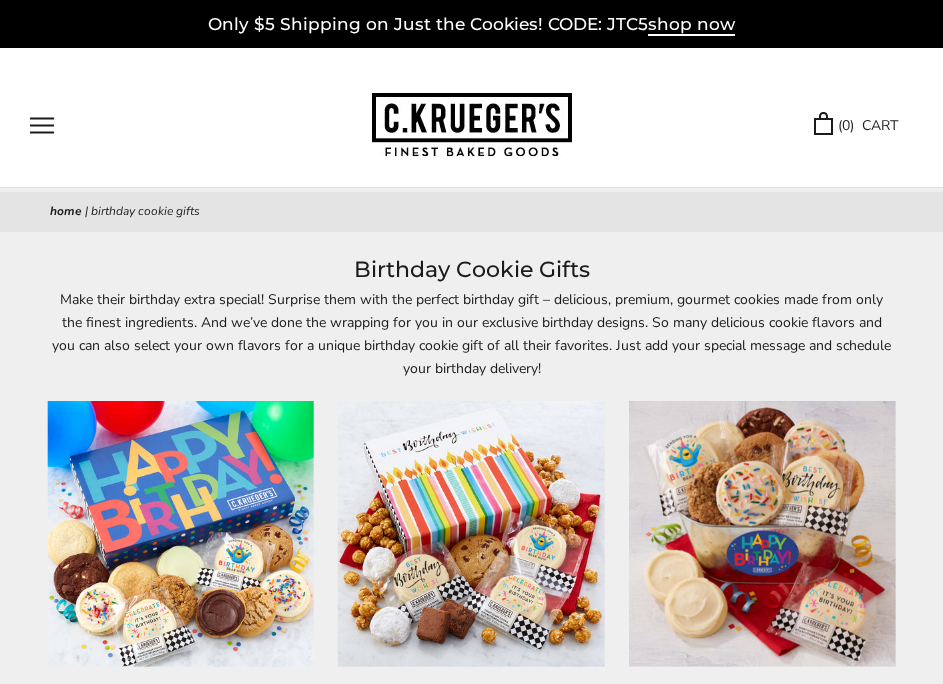 scroll, scrollTop: 0, scrollLeft: 0, axis: both 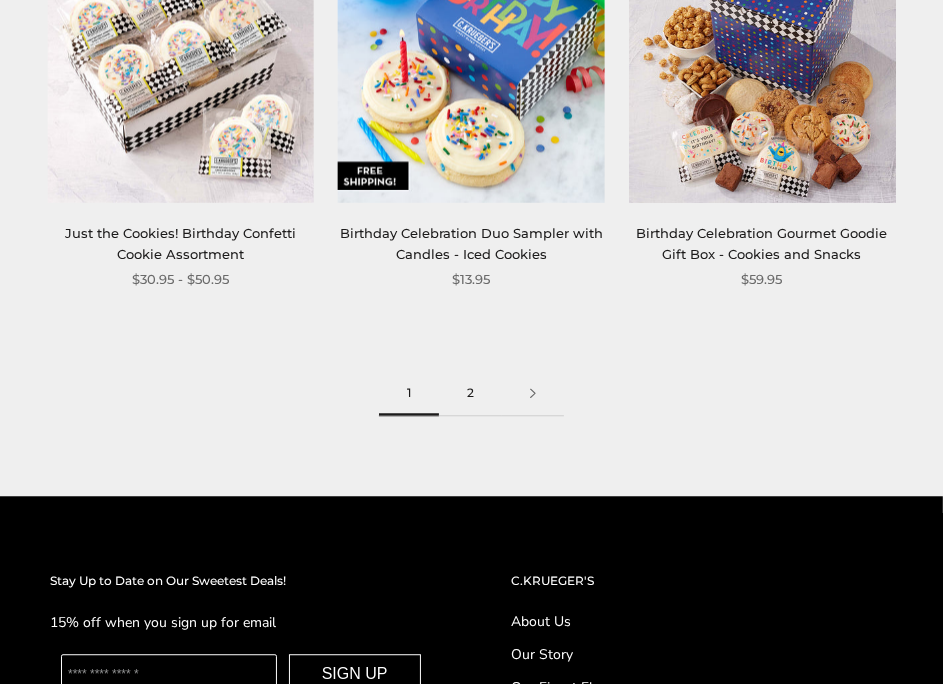 click on "2" at bounding box center [470, 393] 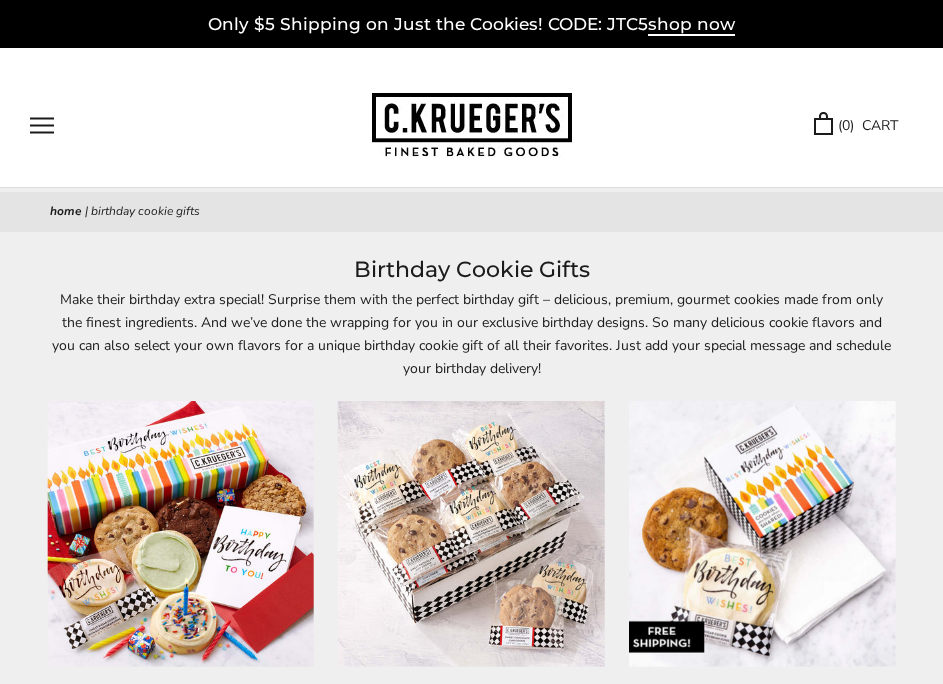 scroll, scrollTop: 0, scrollLeft: 0, axis: both 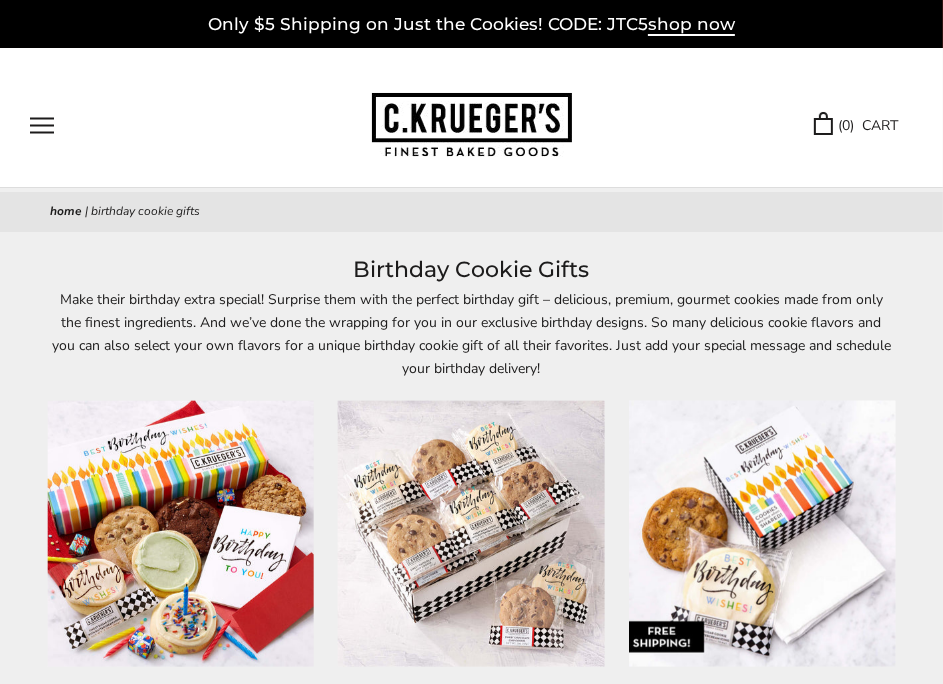 click at bounding box center [42, 125] 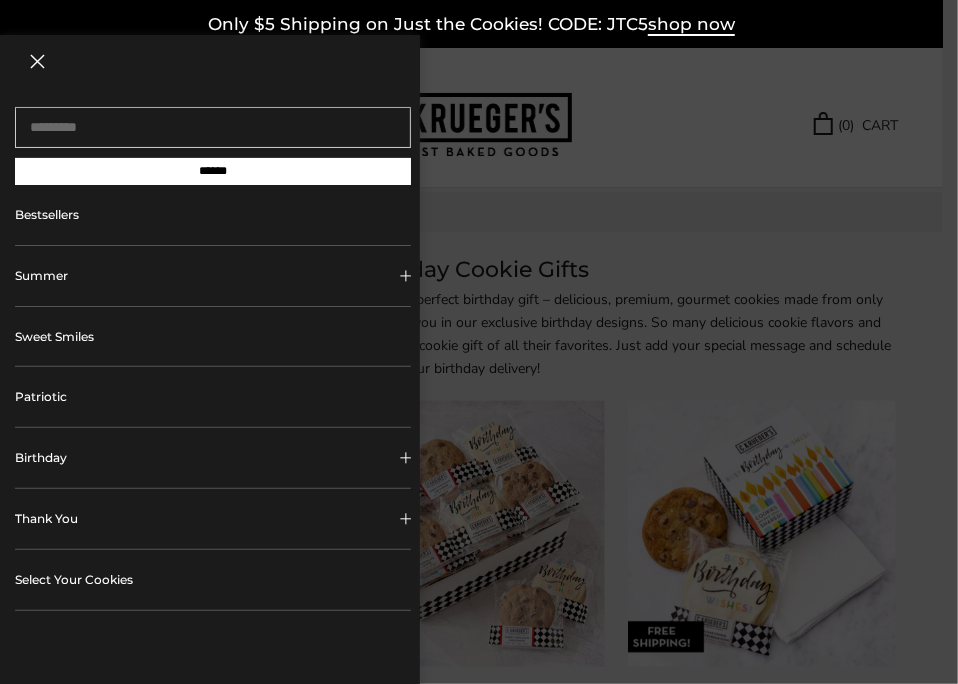click on "Birthday" at bounding box center [213, 458] 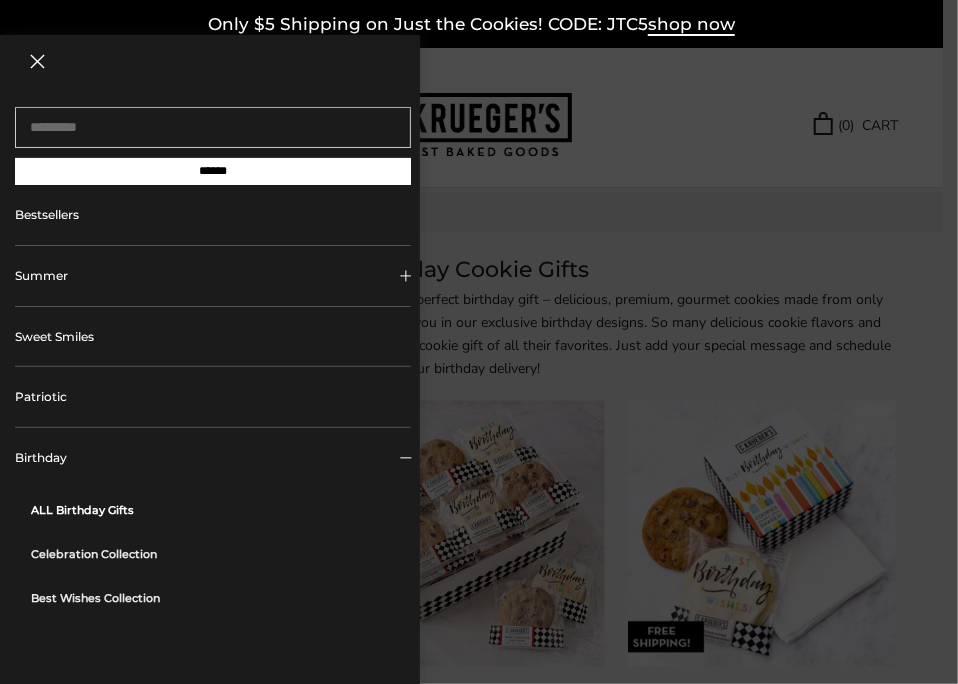 scroll, scrollTop: 199, scrollLeft: 0, axis: vertical 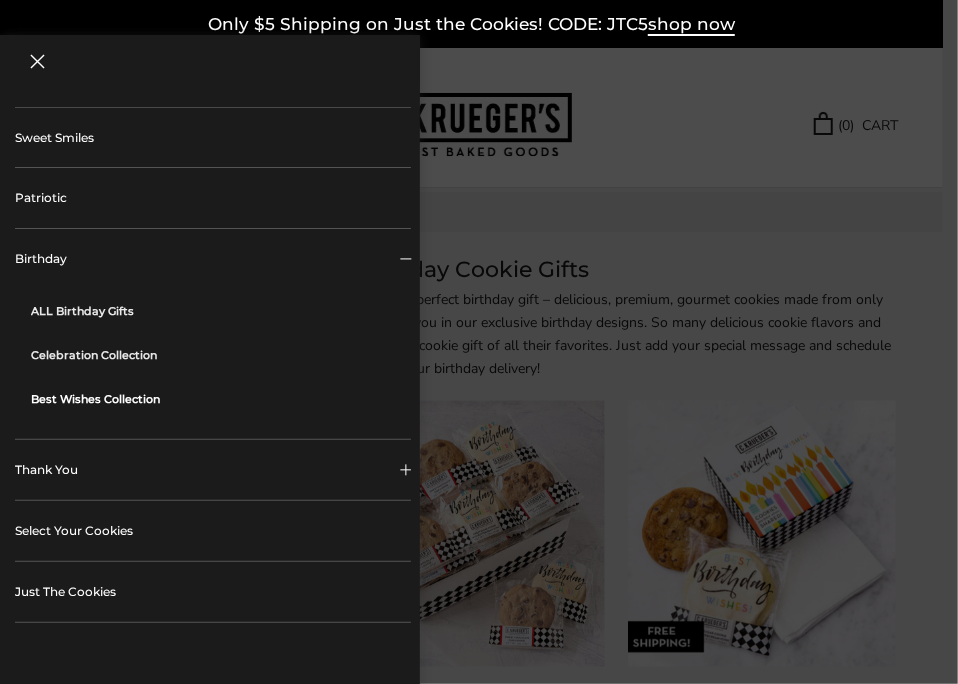 click on "Best Wishes Collection" at bounding box center [221, 399] 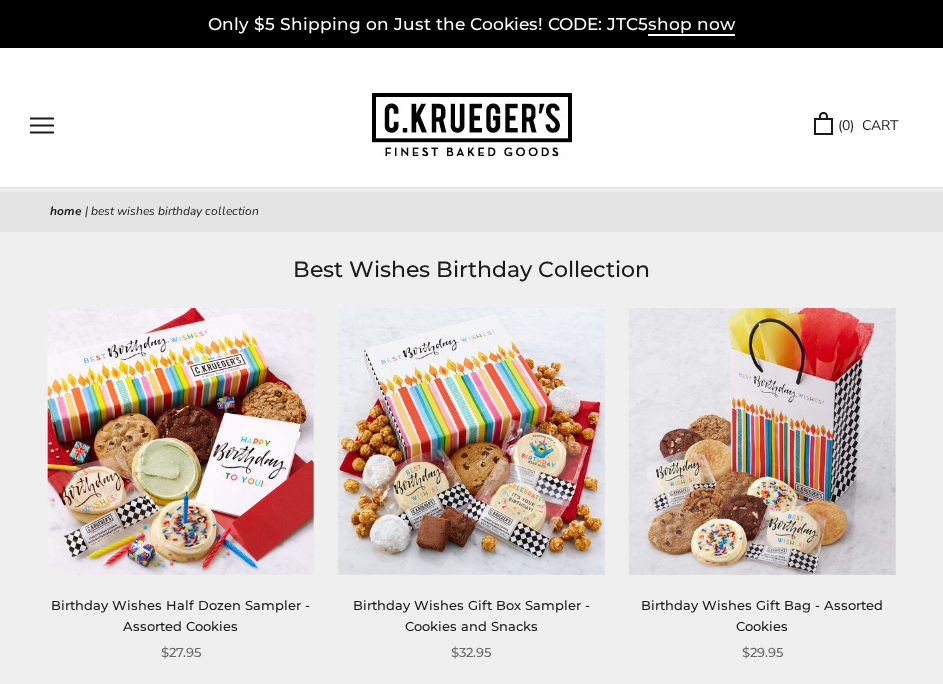 scroll, scrollTop: 0, scrollLeft: 0, axis: both 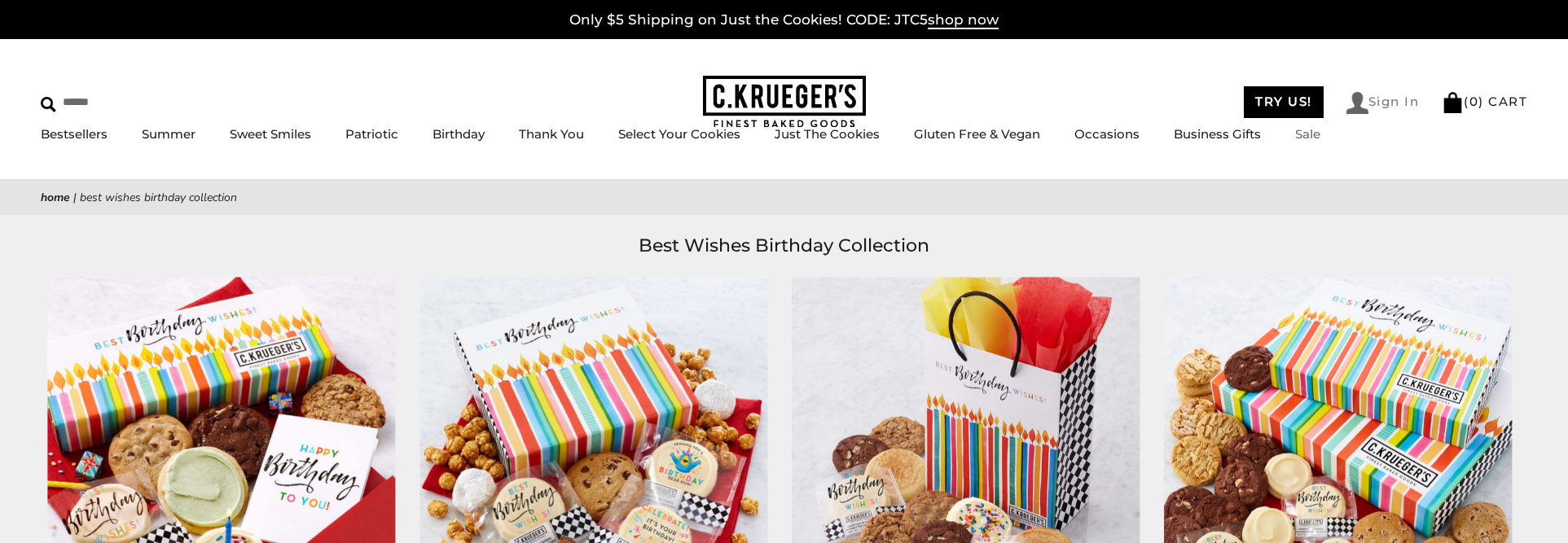 click on "Sign In" at bounding box center [1383, 103] 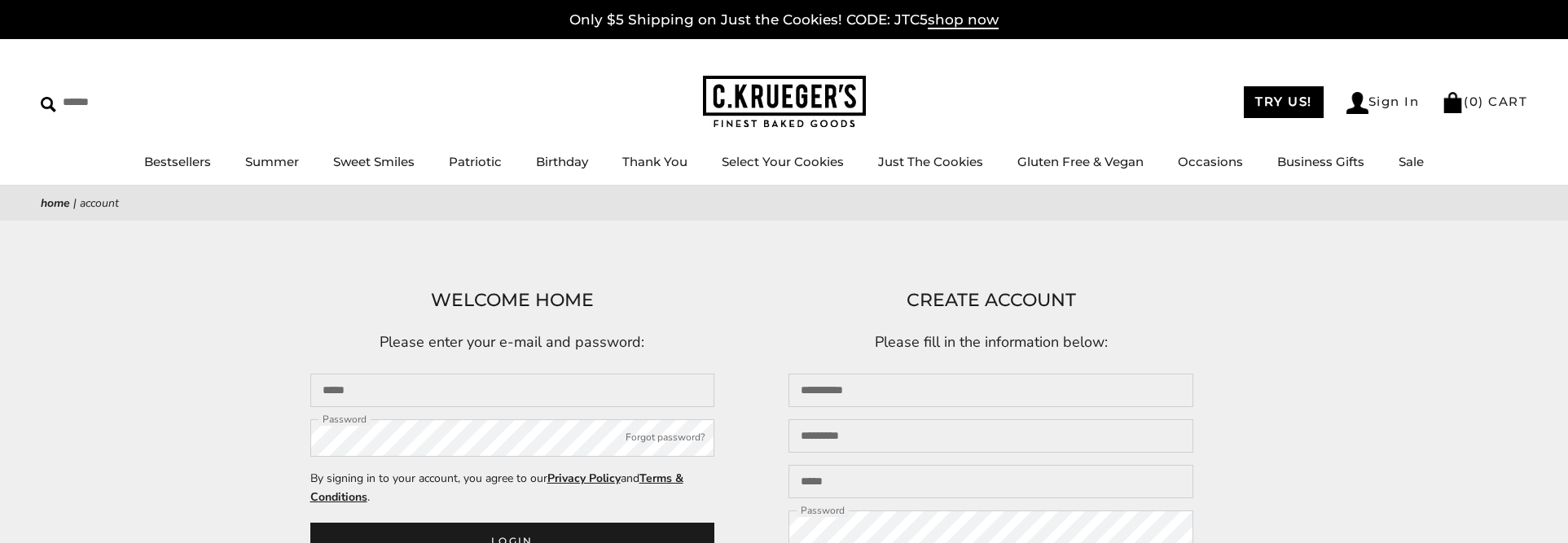 scroll, scrollTop: 0, scrollLeft: 0, axis: both 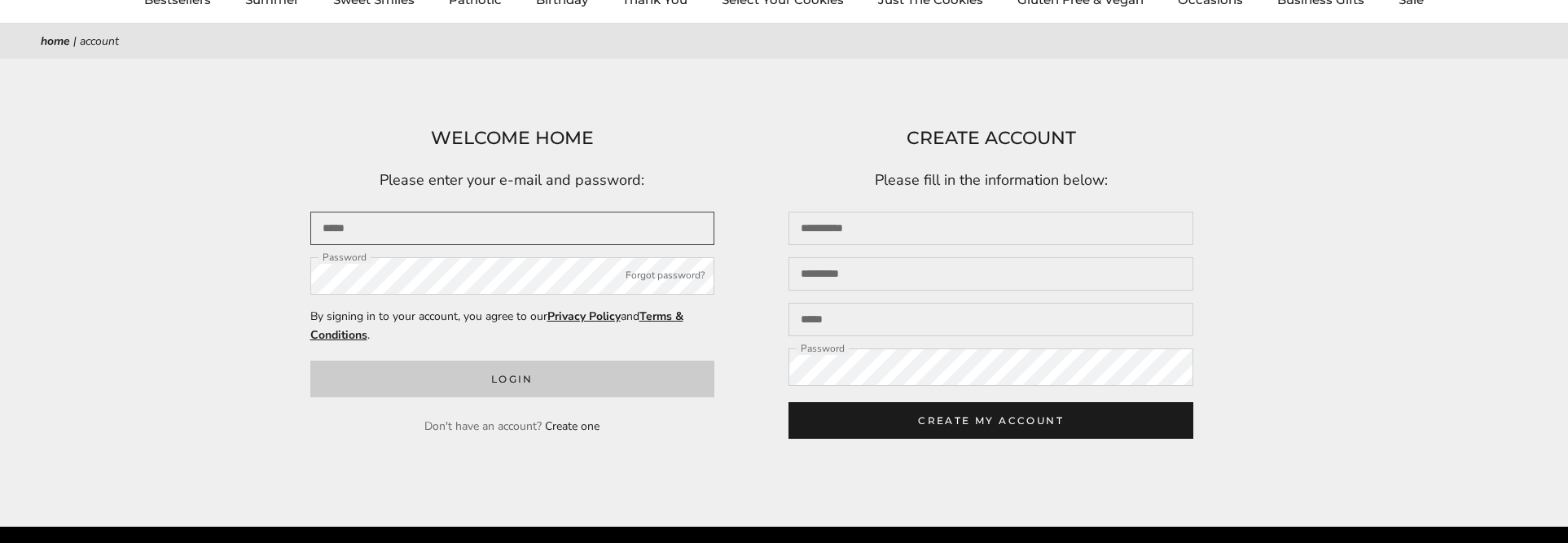 type on "**********" 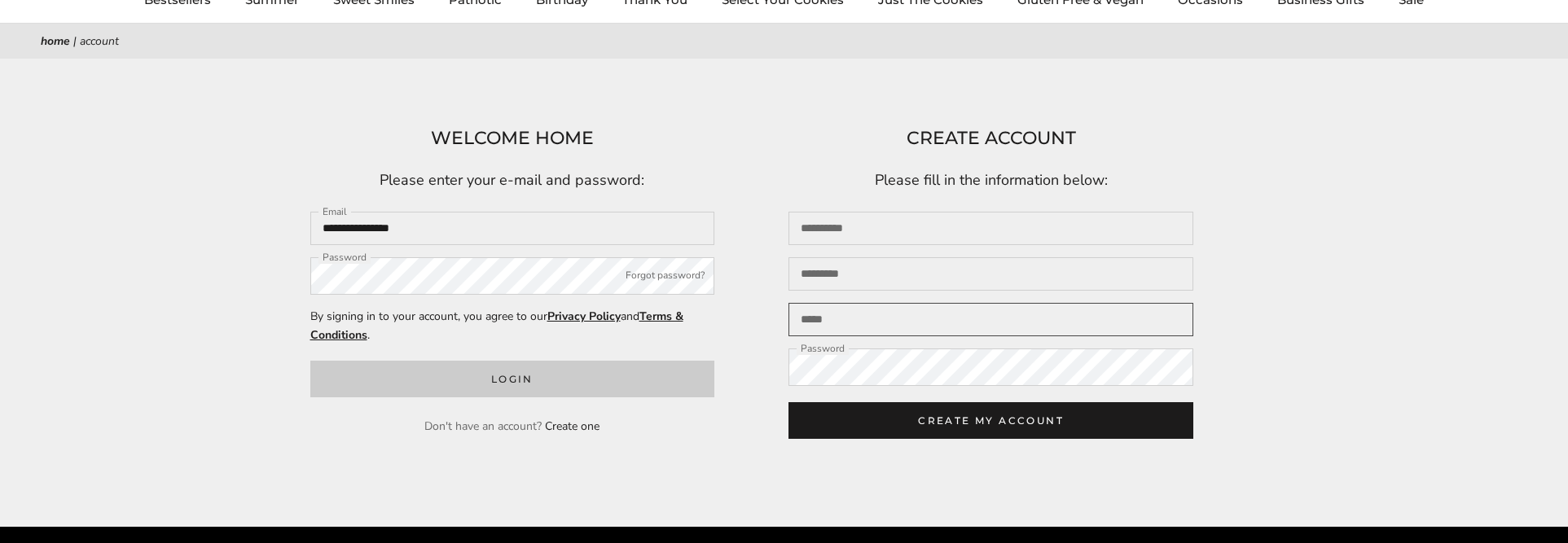 type on "**********" 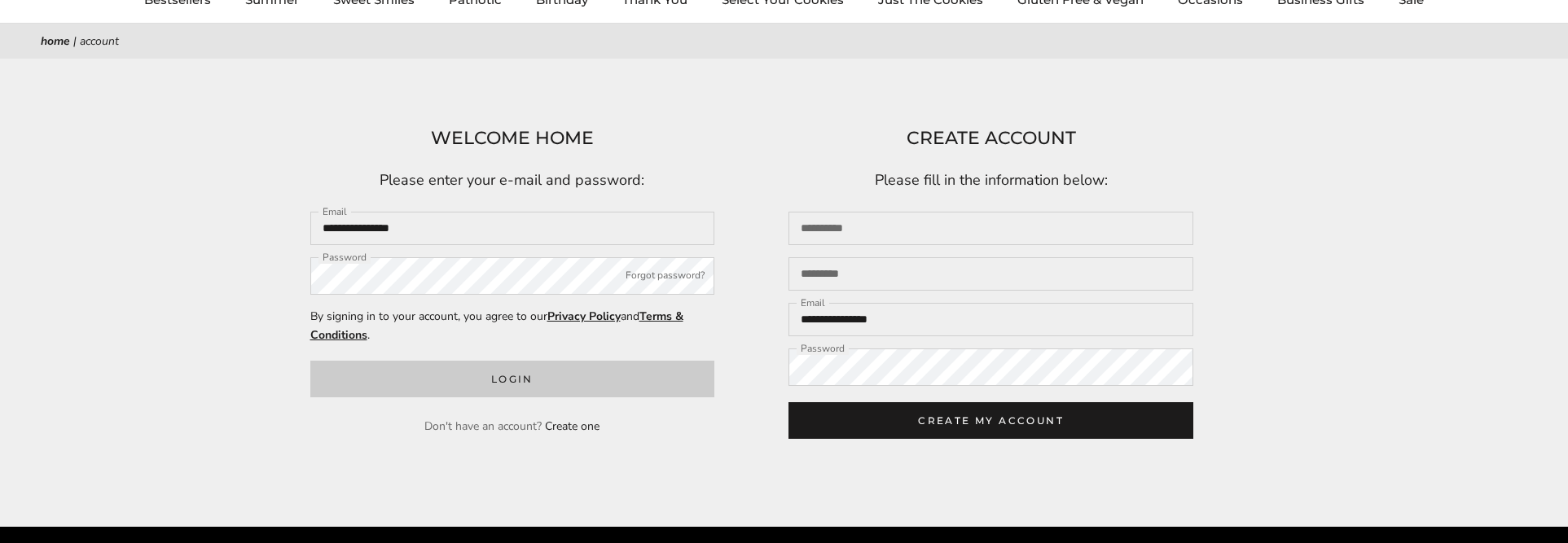 click on "Login" at bounding box center [512, 379] 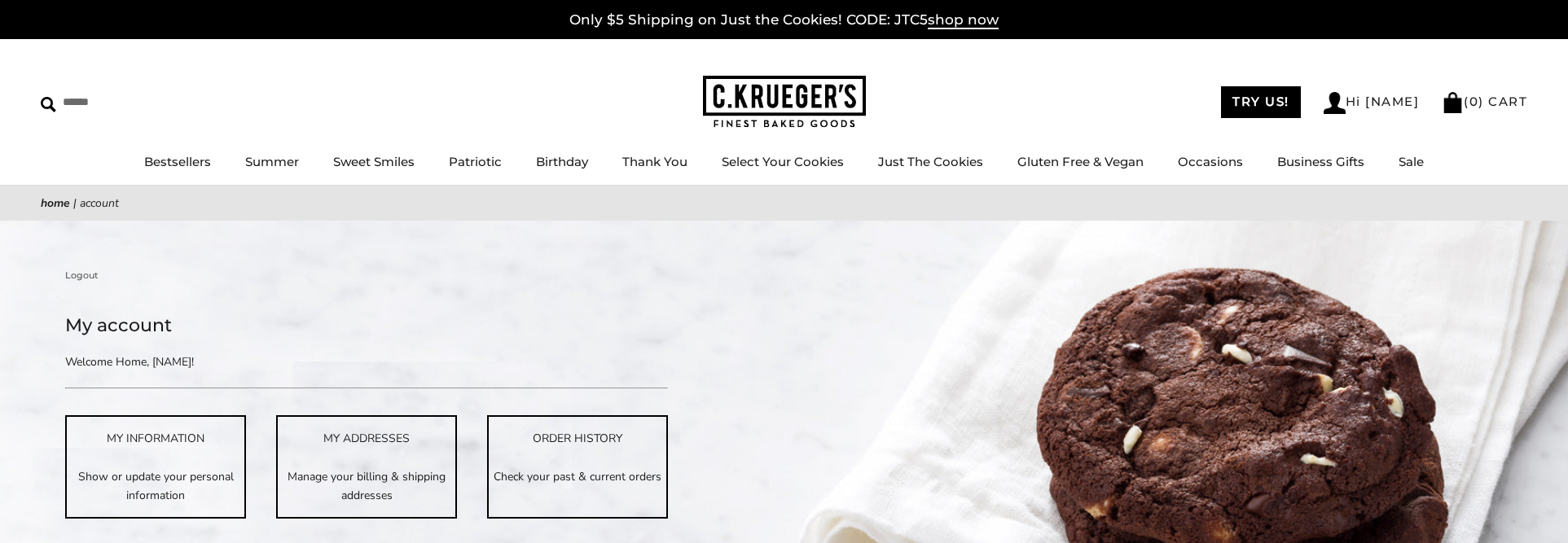 scroll, scrollTop: 0, scrollLeft: 0, axis: both 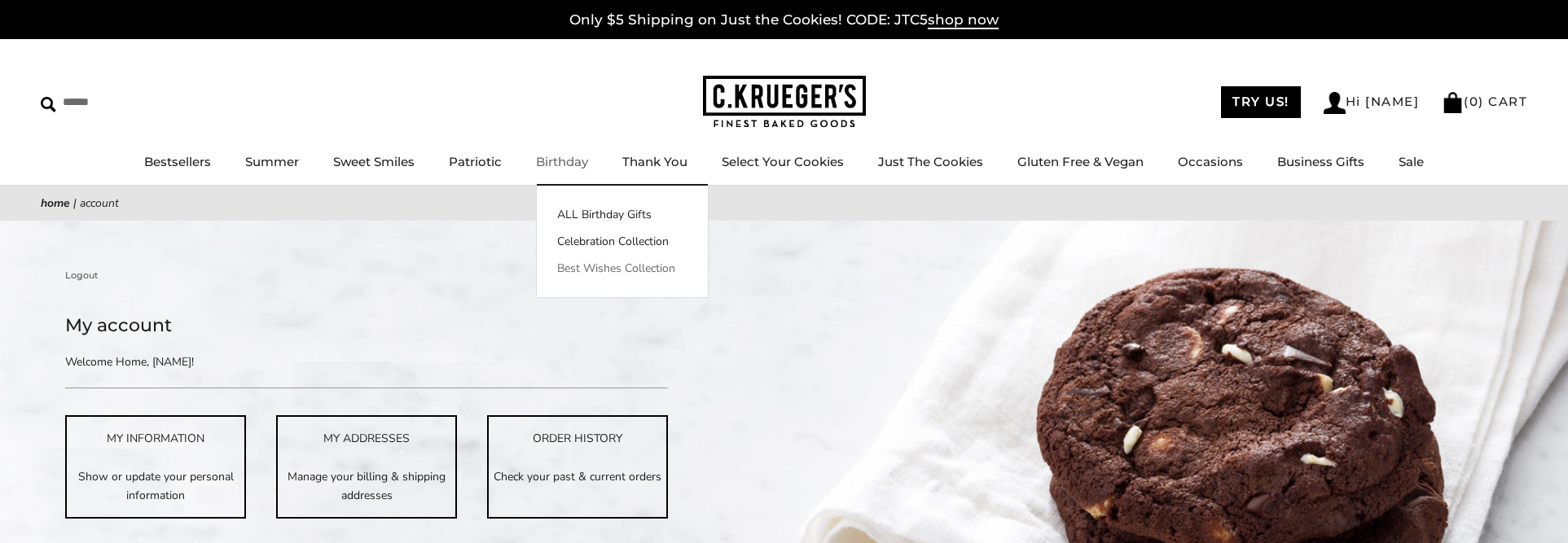 click on "Best Wishes Collection" at bounding box center [622, 268] 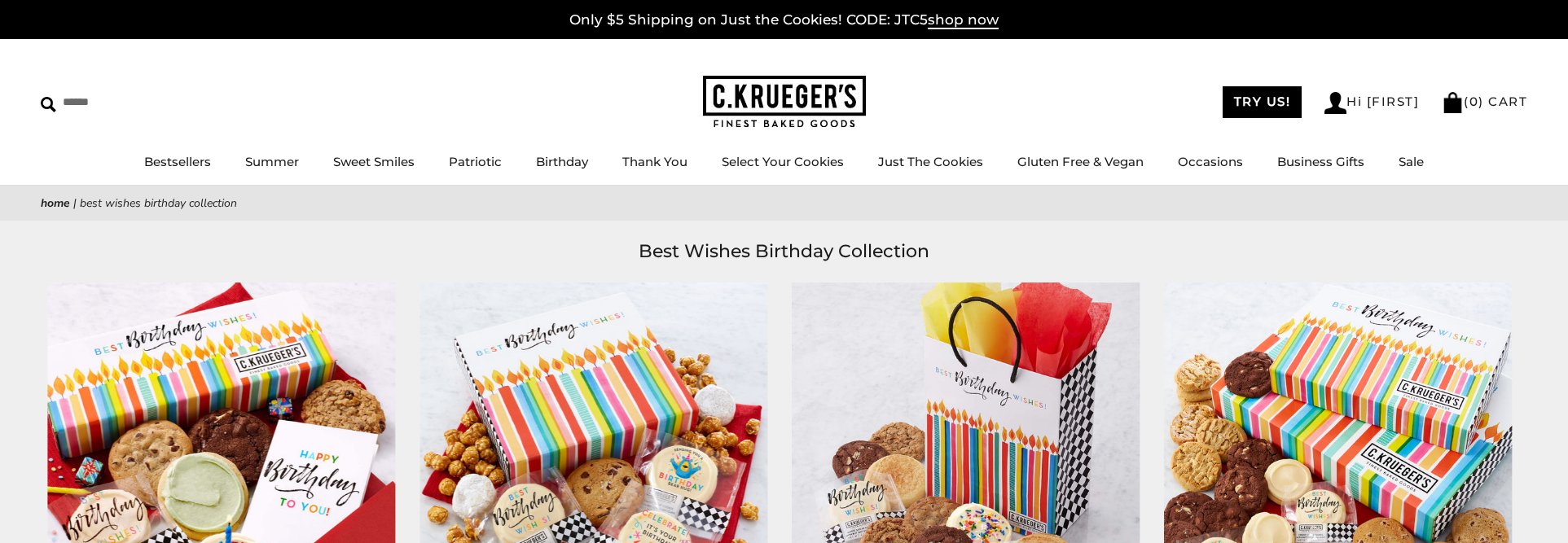 scroll, scrollTop: 0, scrollLeft: 0, axis: both 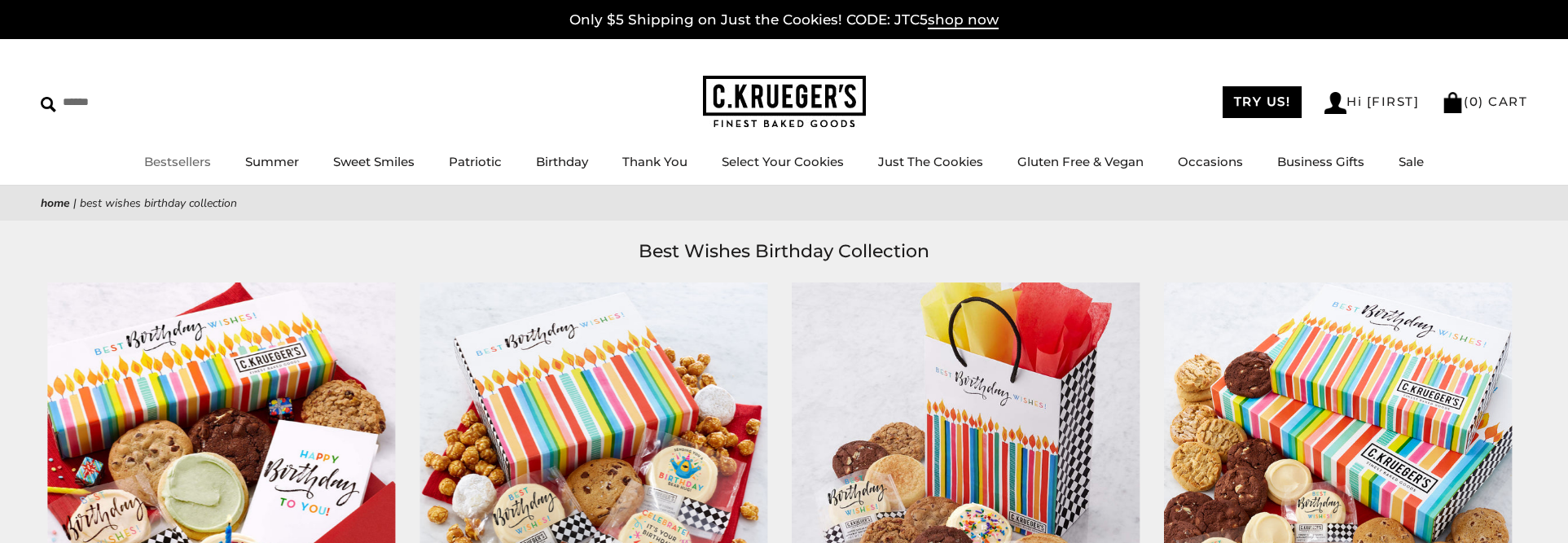 click on "Bestsellers" at bounding box center (178, 161) 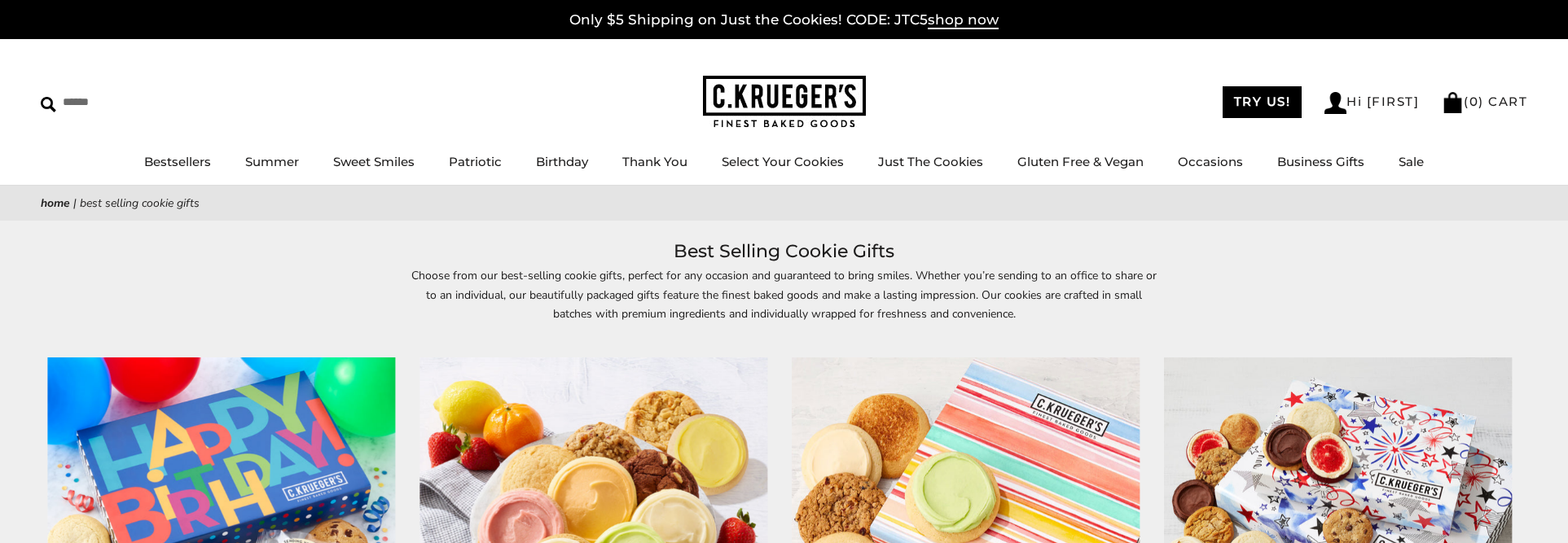 scroll, scrollTop: 0, scrollLeft: 0, axis: both 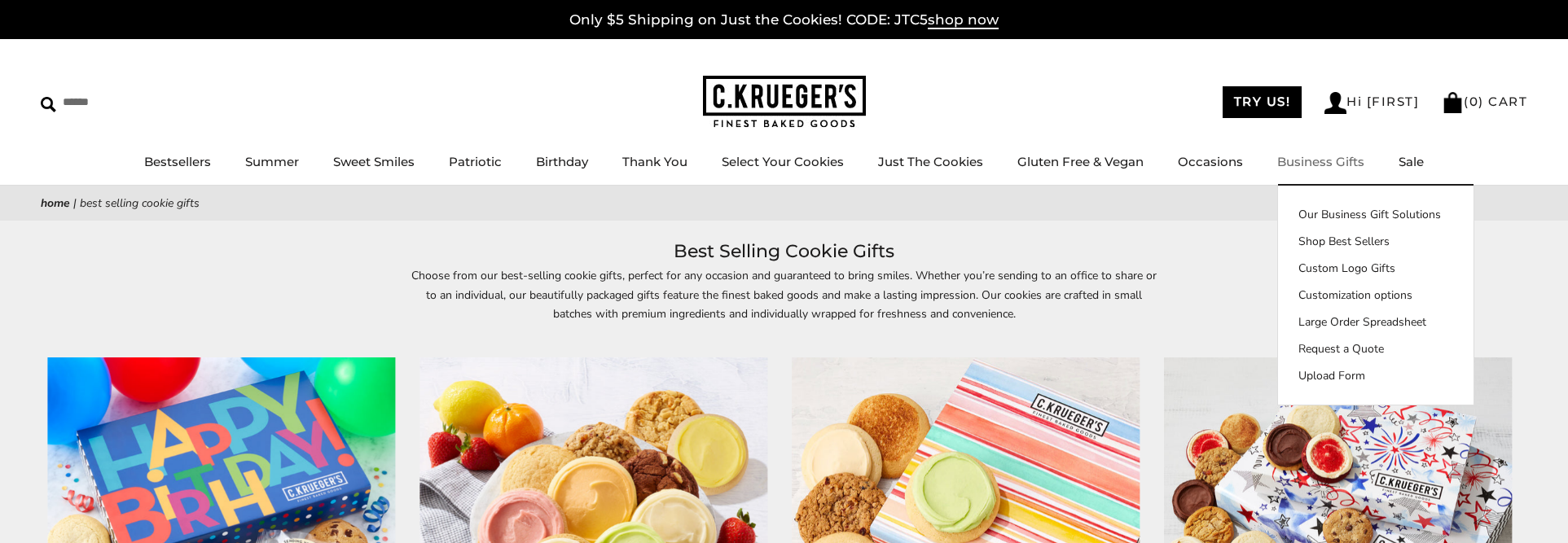 click on "Business Gifts" at bounding box center [1320, 161] 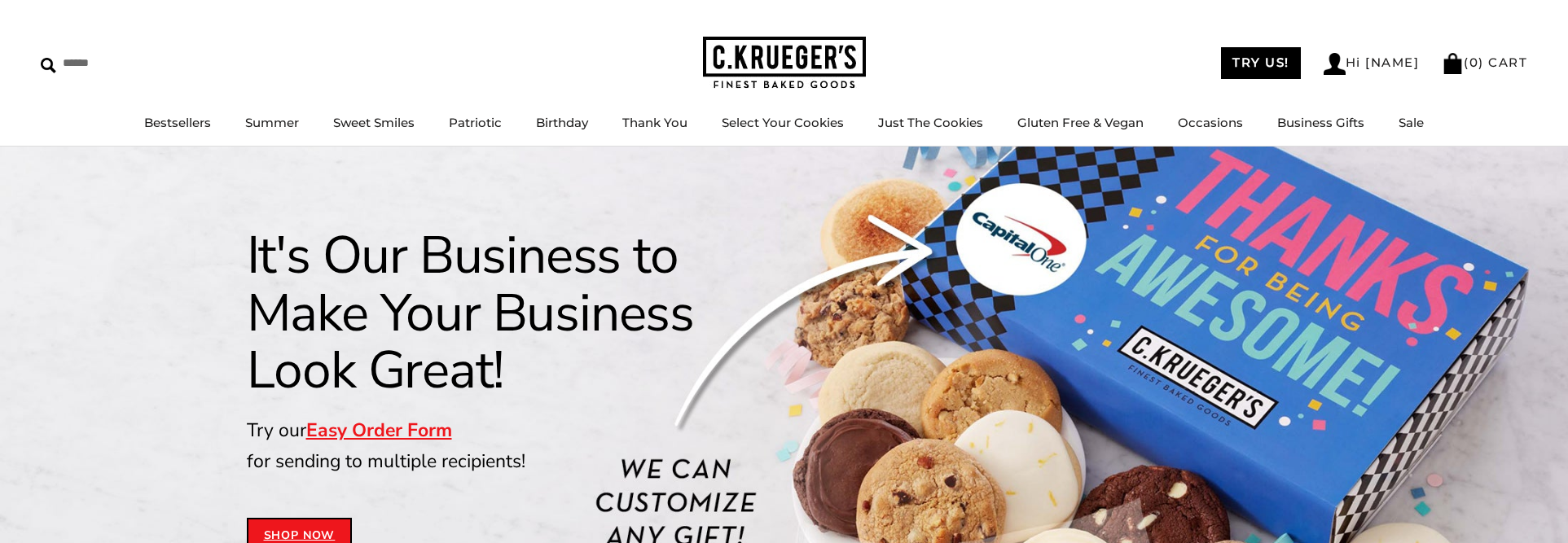 scroll, scrollTop: 0, scrollLeft: 0, axis: both 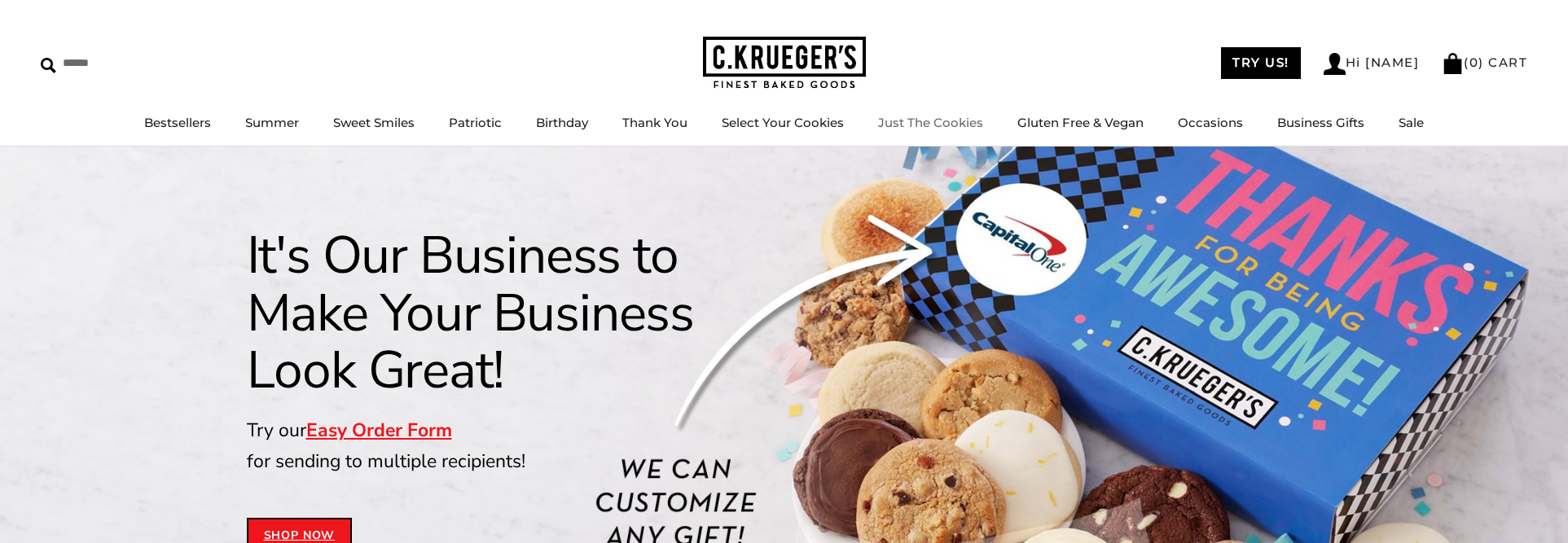 click on "Just The Cookies" at bounding box center [930, 122] 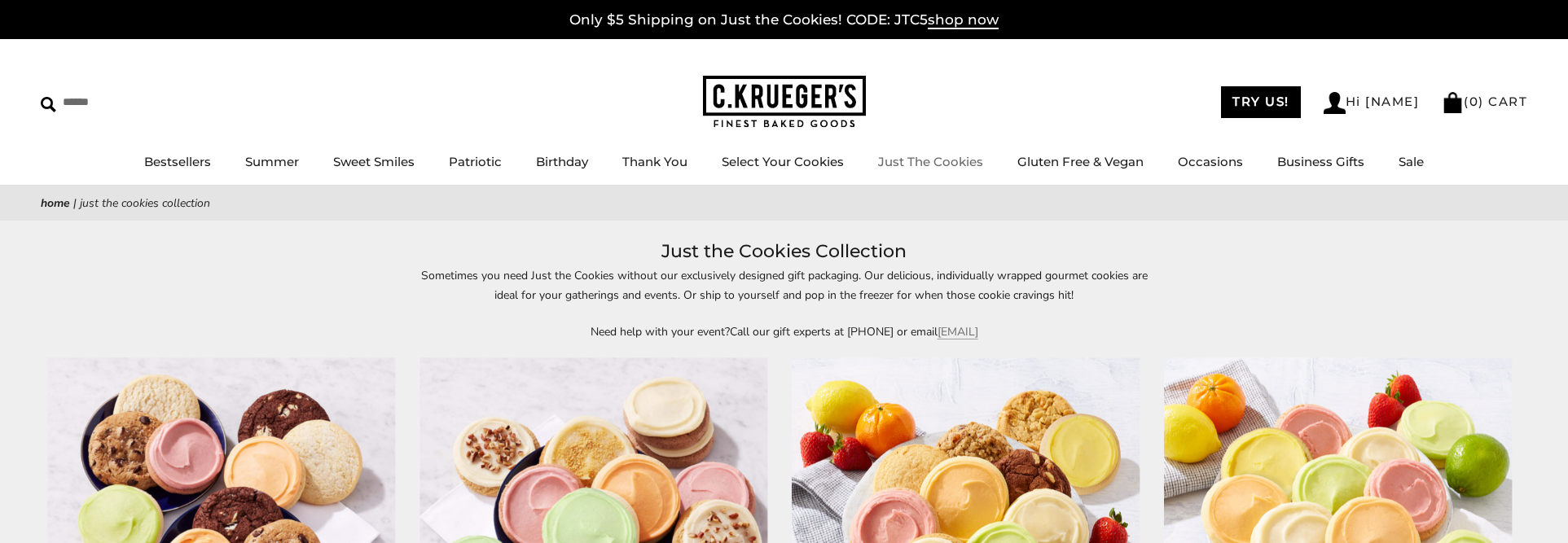 scroll, scrollTop: 0, scrollLeft: 0, axis: both 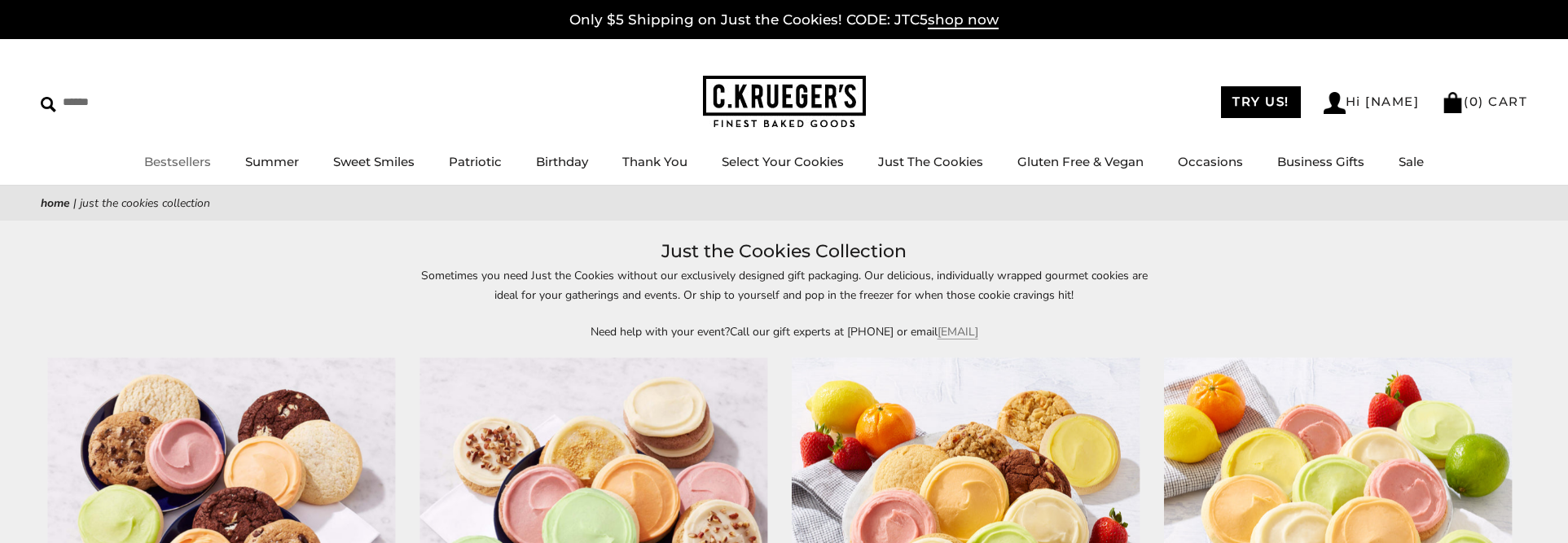 click on "Bestsellers" at bounding box center (178, 161) 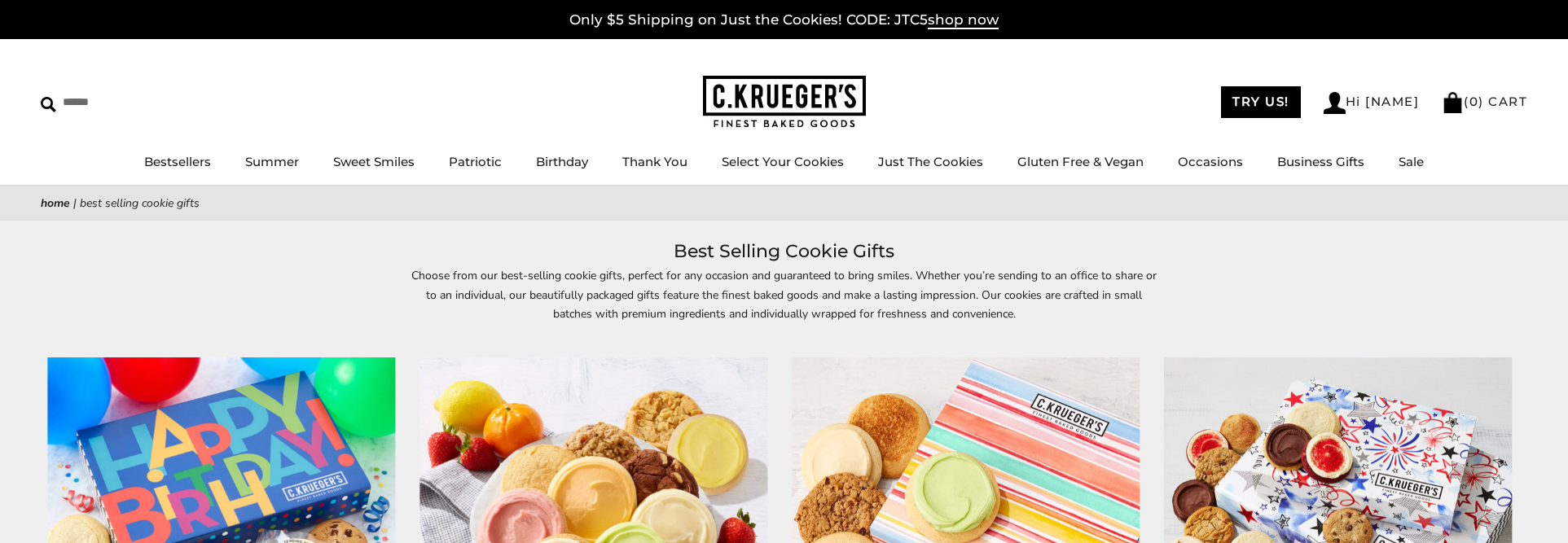 scroll, scrollTop: 0, scrollLeft: 0, axis: both 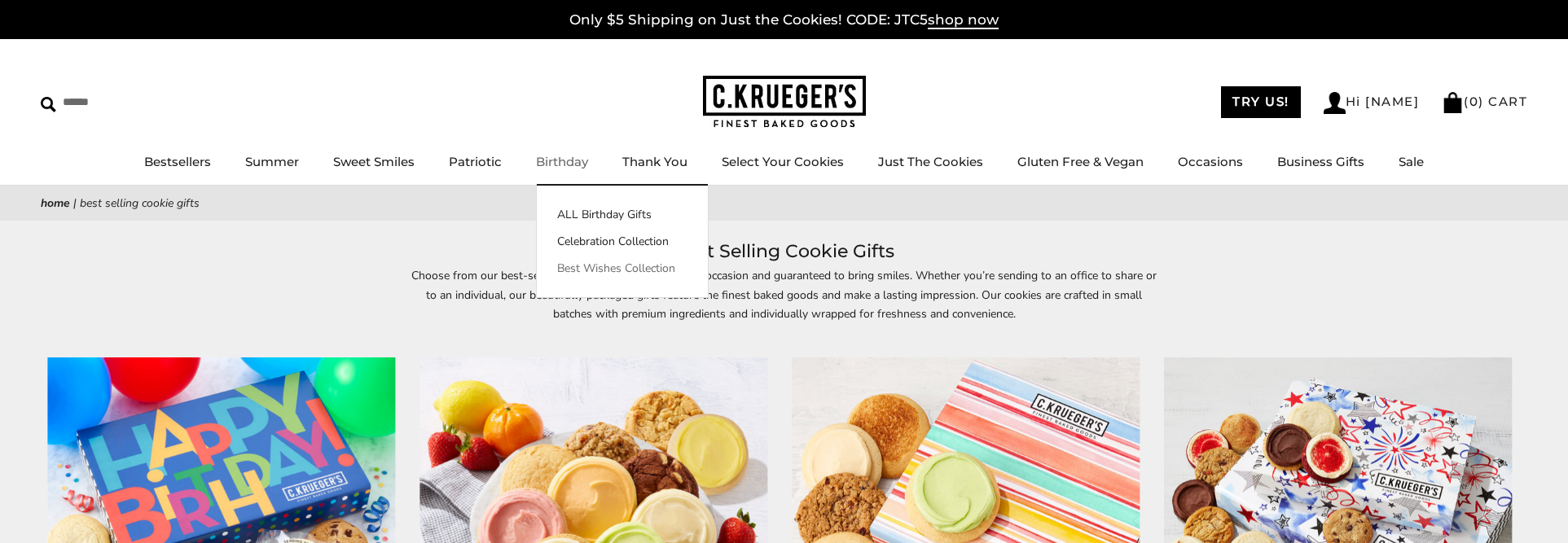 click on "Best Wishes Collection" at bounding box center (622, 268) 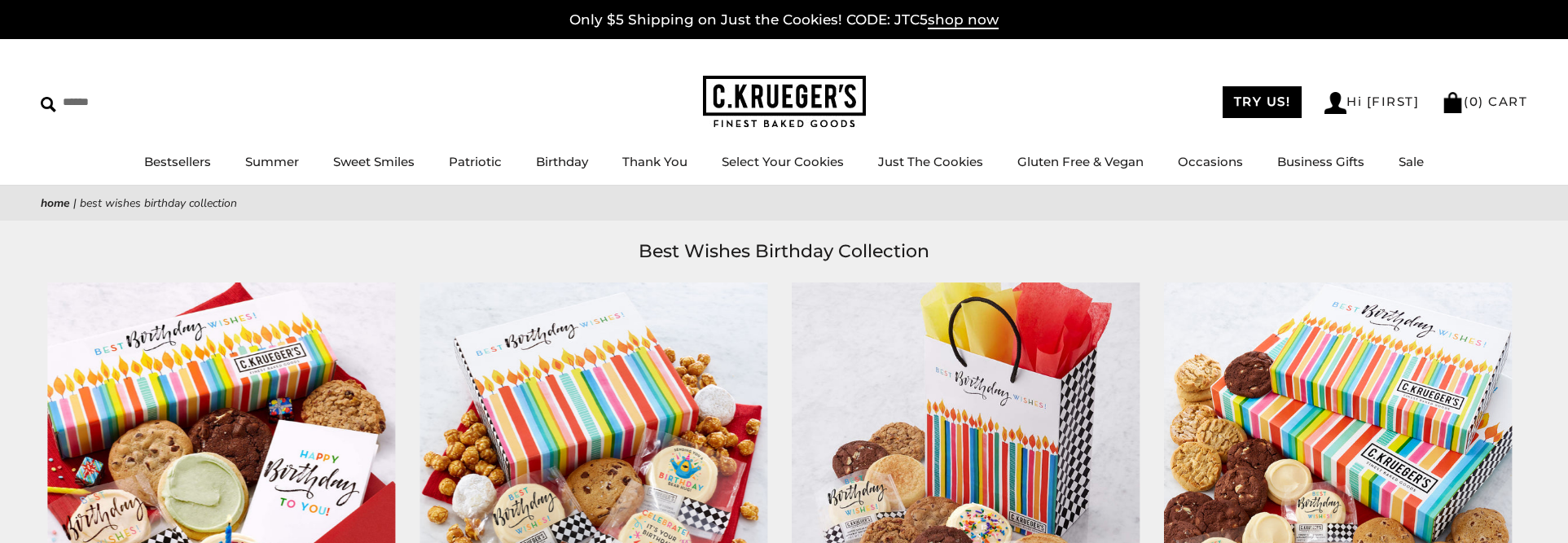 scroll, scrollTop: 0, scrollLeft: 0, axis: both 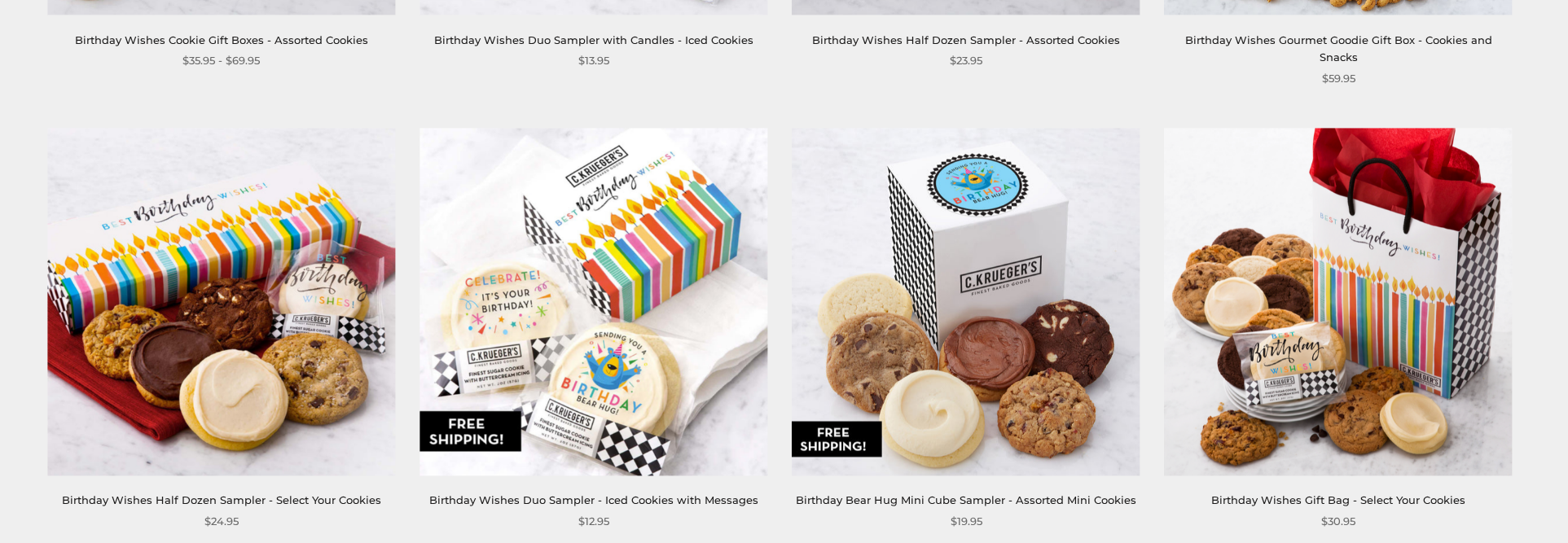 click at bounding box center [593, 301] 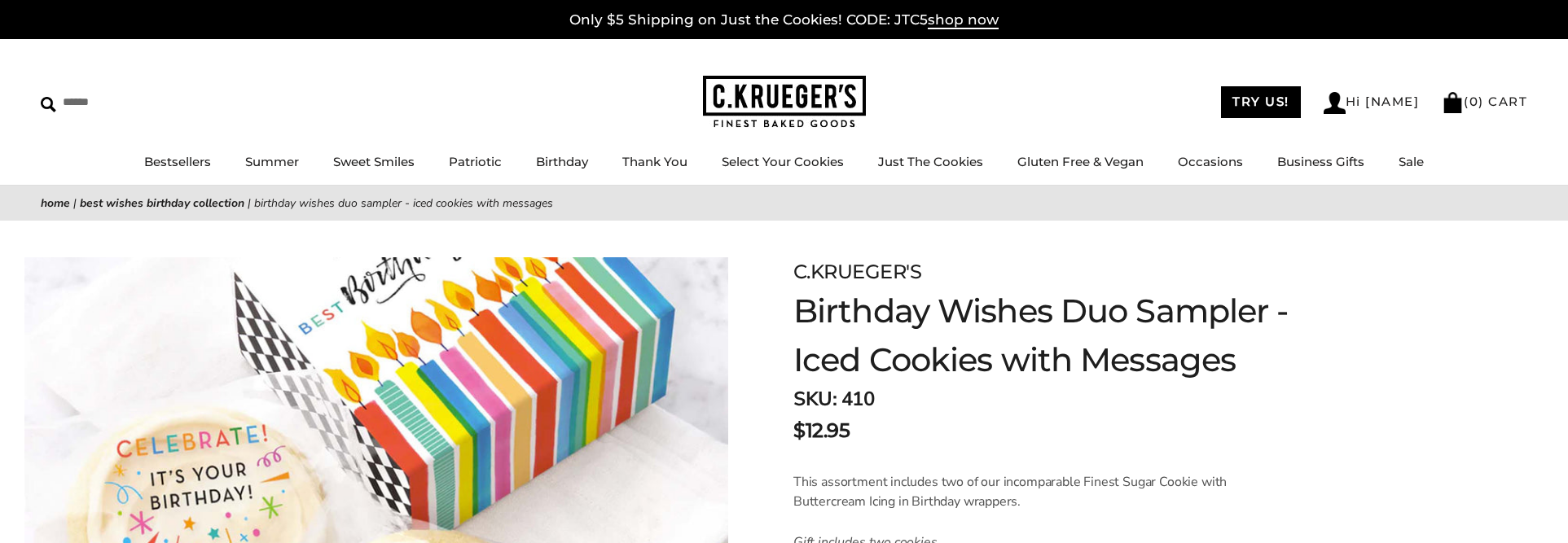 scroll, scrollTop: 0, scrollLeft: 0, axis: both 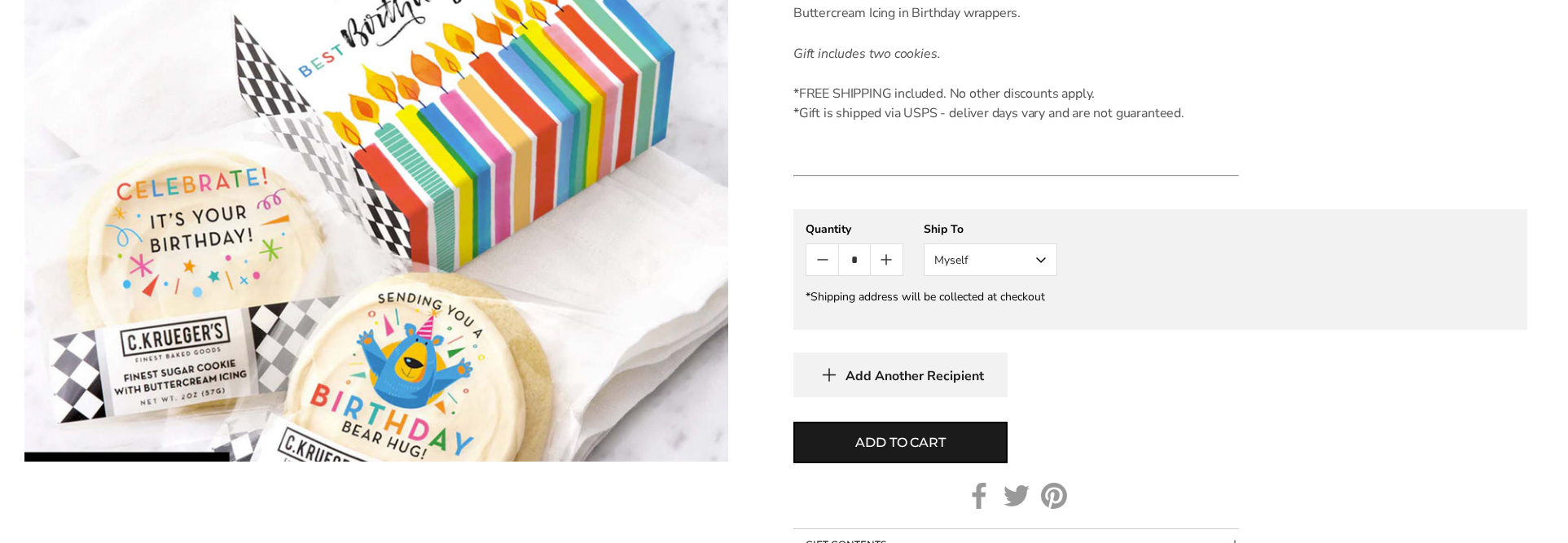 click on "Myself" at bounding box center [990, 260] 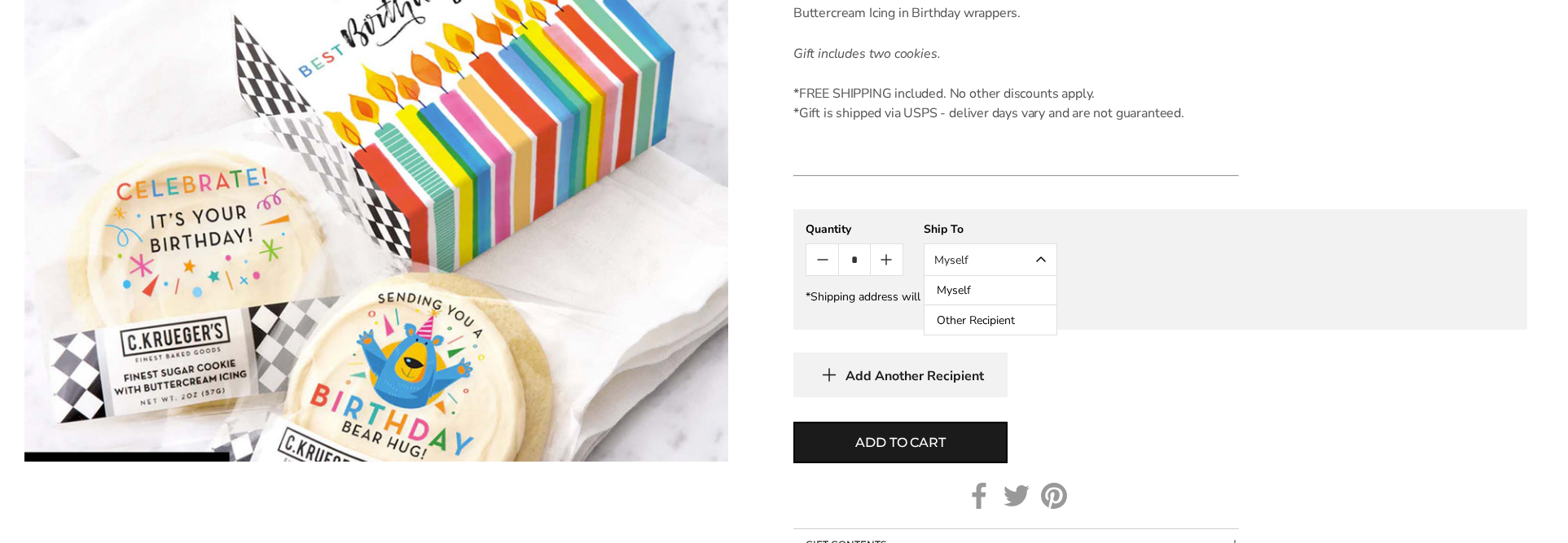 click on "Other Recipient" at bounding box center (990, 320) 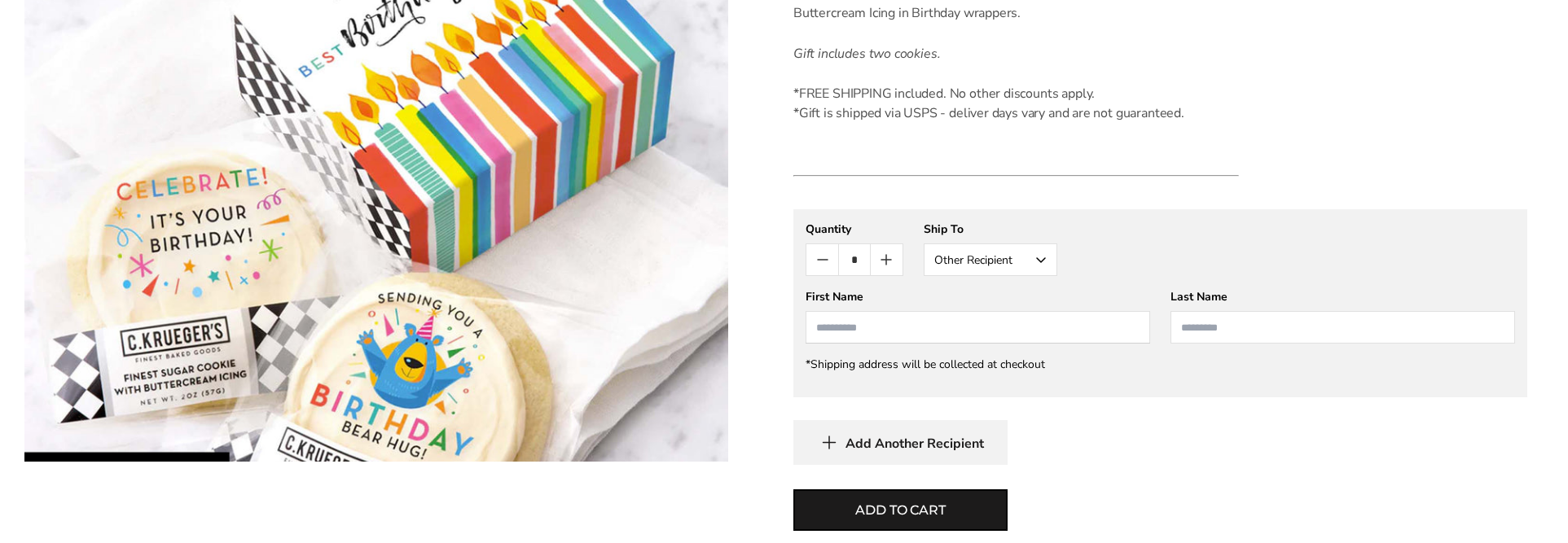 click at bounding box center [977, 327] 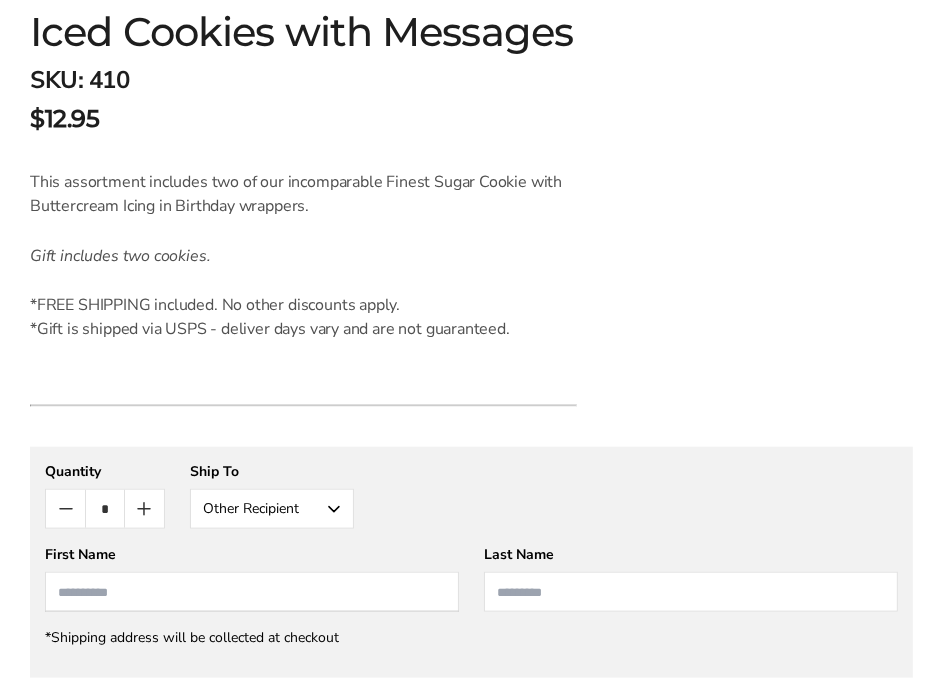 scroll, scrollTop: 1300, scrollLeft: 0, axis: vertical 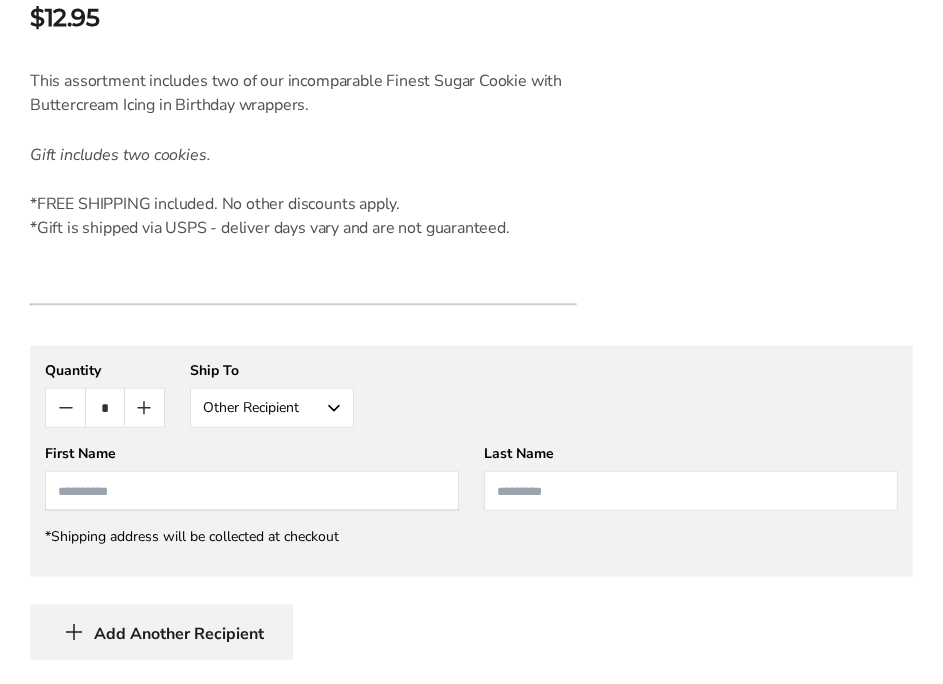 click at bounding box center [252, 491] 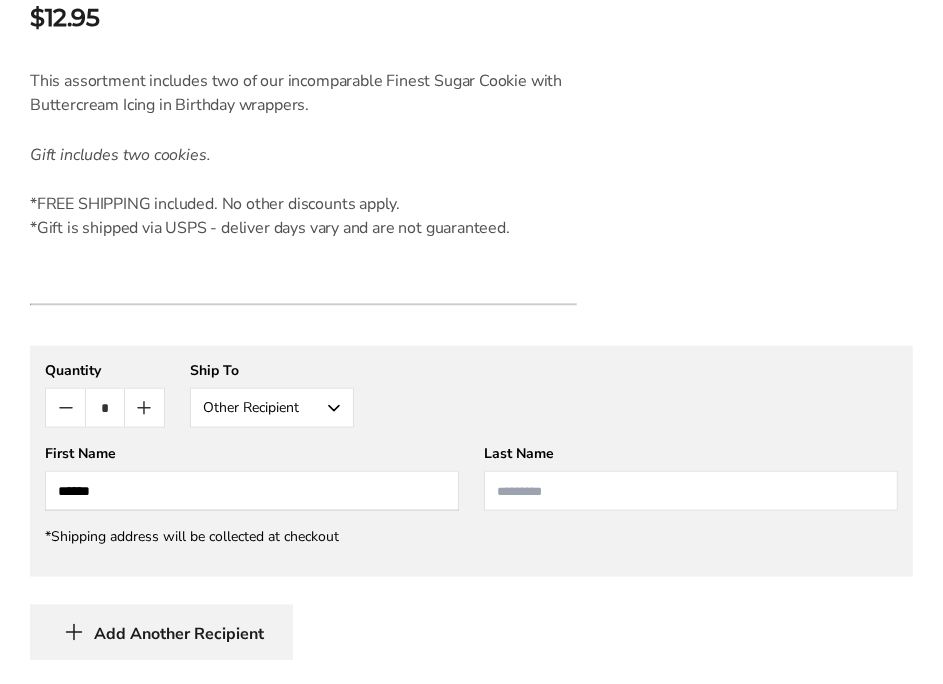 type on "******" 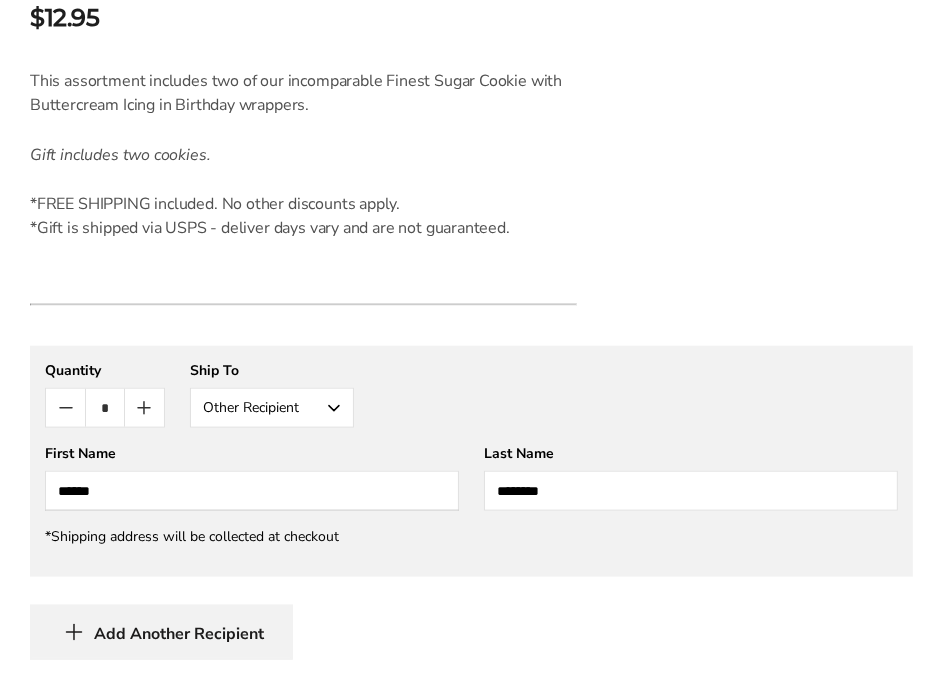 type on "********" 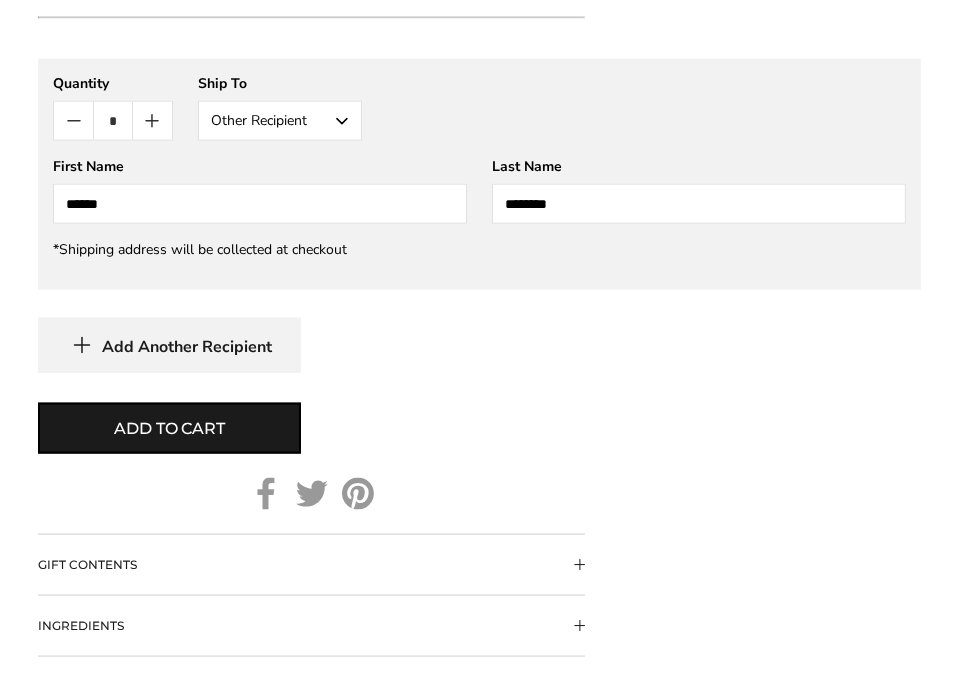 scroll, scrollTop: 1799, scrollLeft: 0, axis: vertical 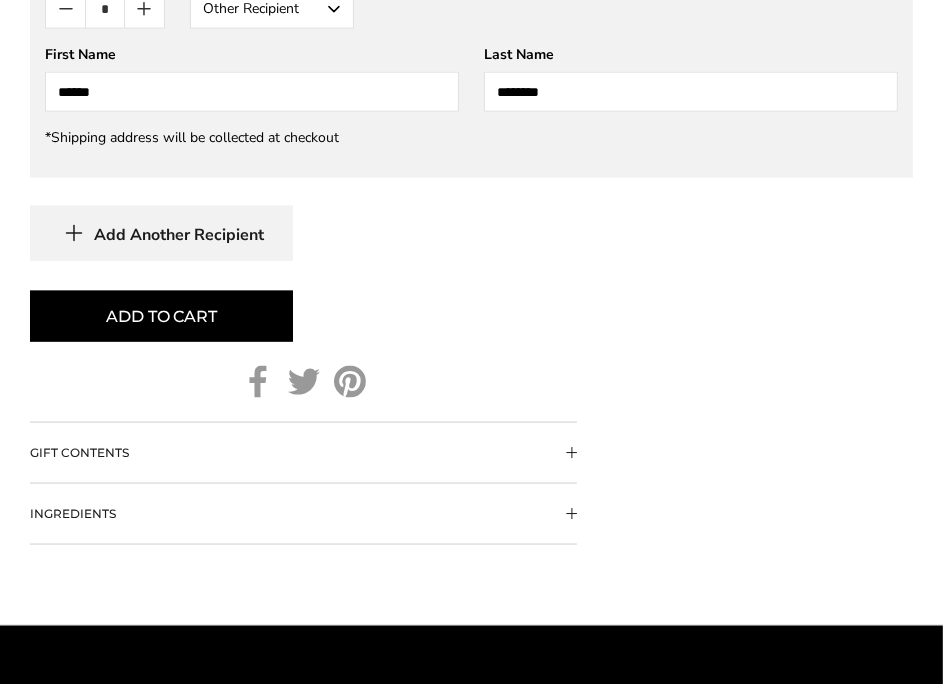 click on "Add to cart" at bounding box center (161, 316) 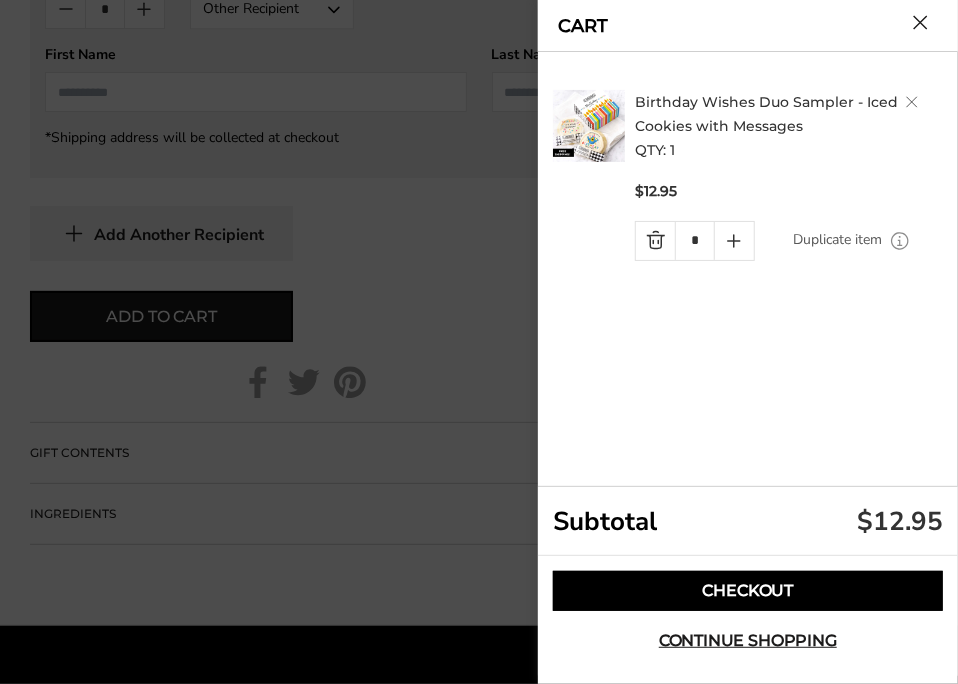 click on "Checkout" at bounding box center [748, 591] 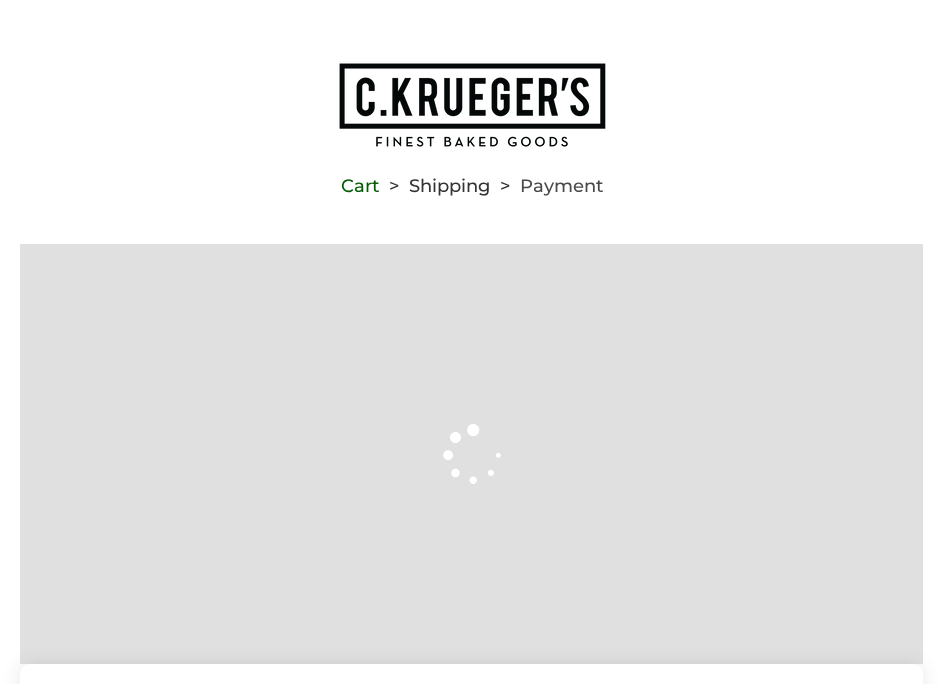 scroll, scrollTop: 0, scrollLeft: 0, axis: both 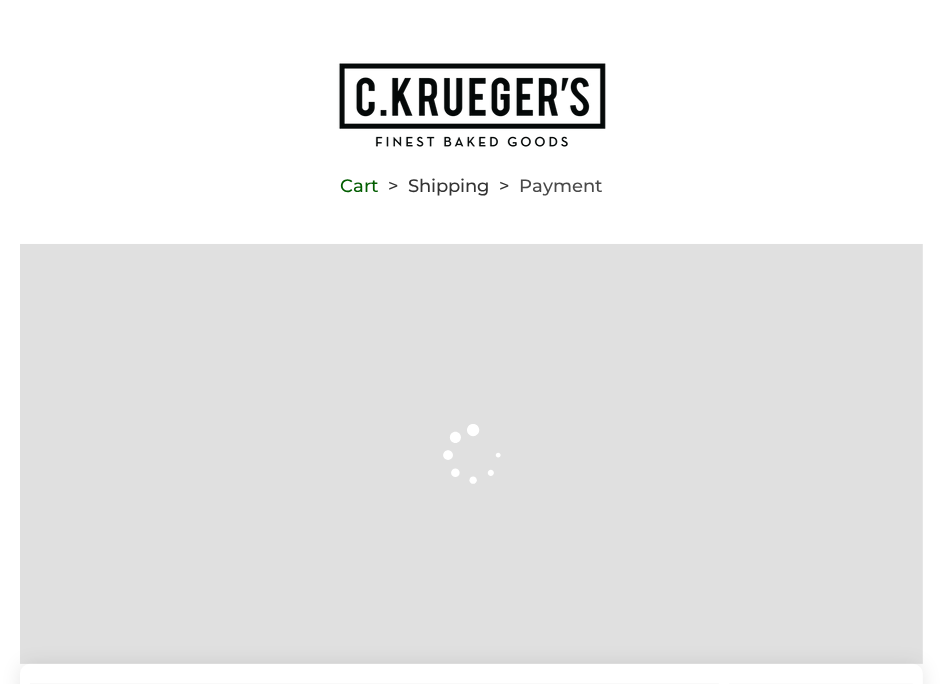 type on "**********" 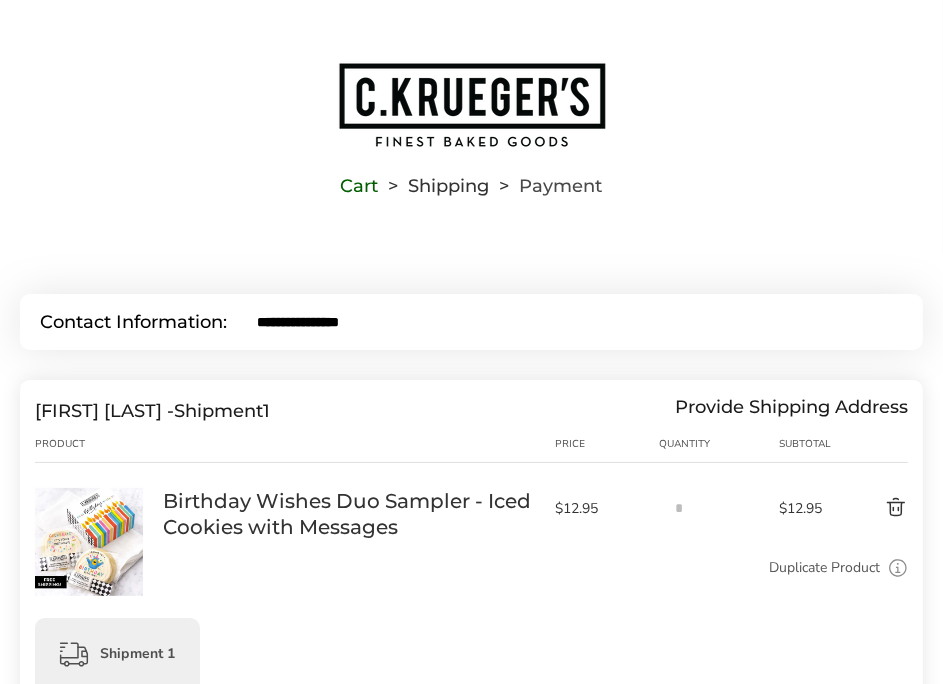 scroll, scrollTop: 0, scrollLeft: 0, axis: both 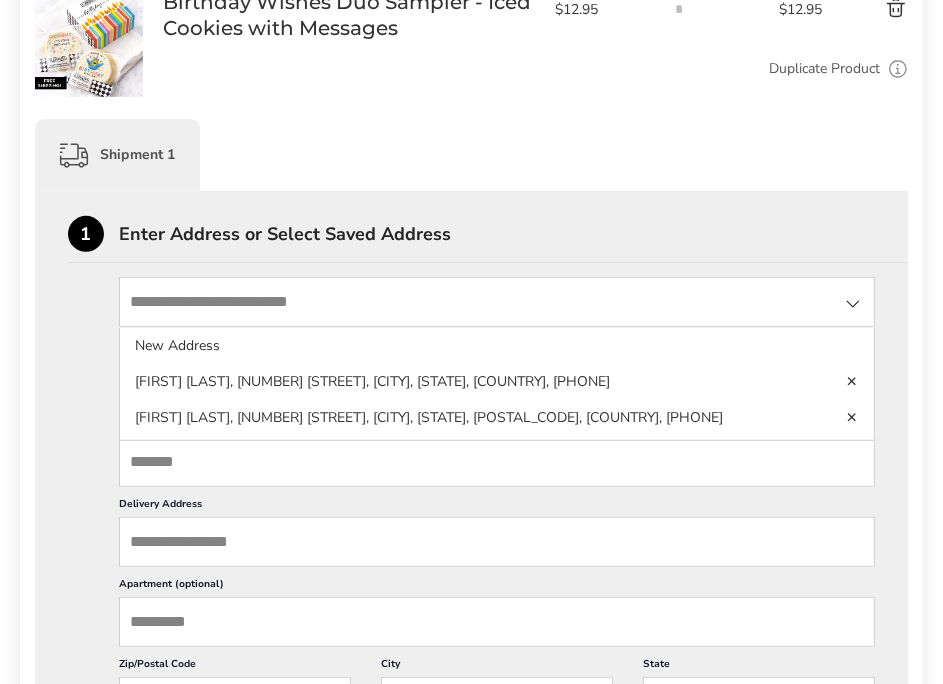click at bounding box center [497, 302] 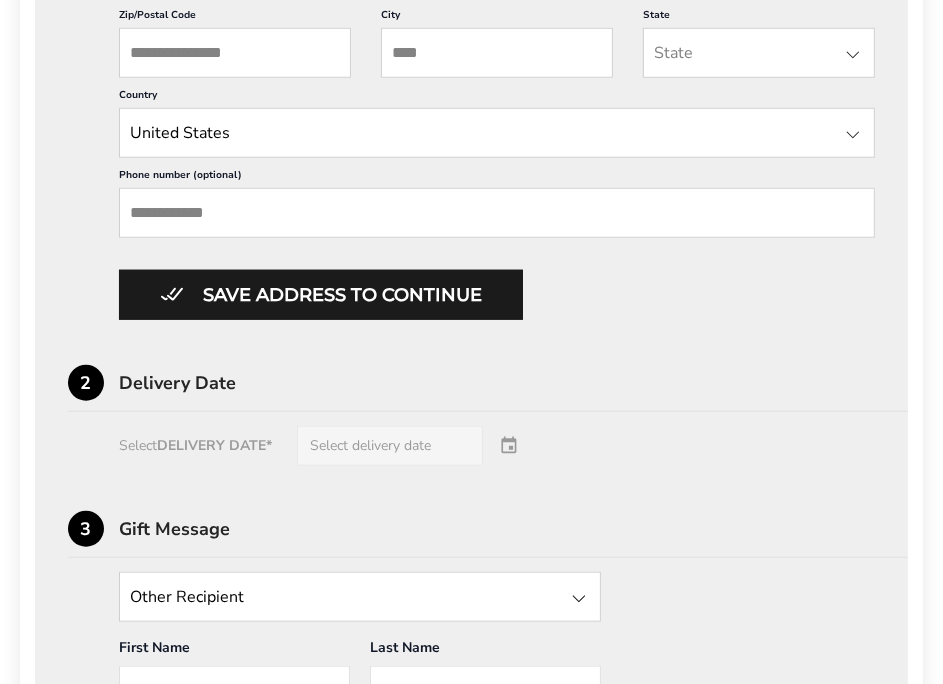 scroll, scrollTop: 1200, scrollLeft: 0, axis: vertical 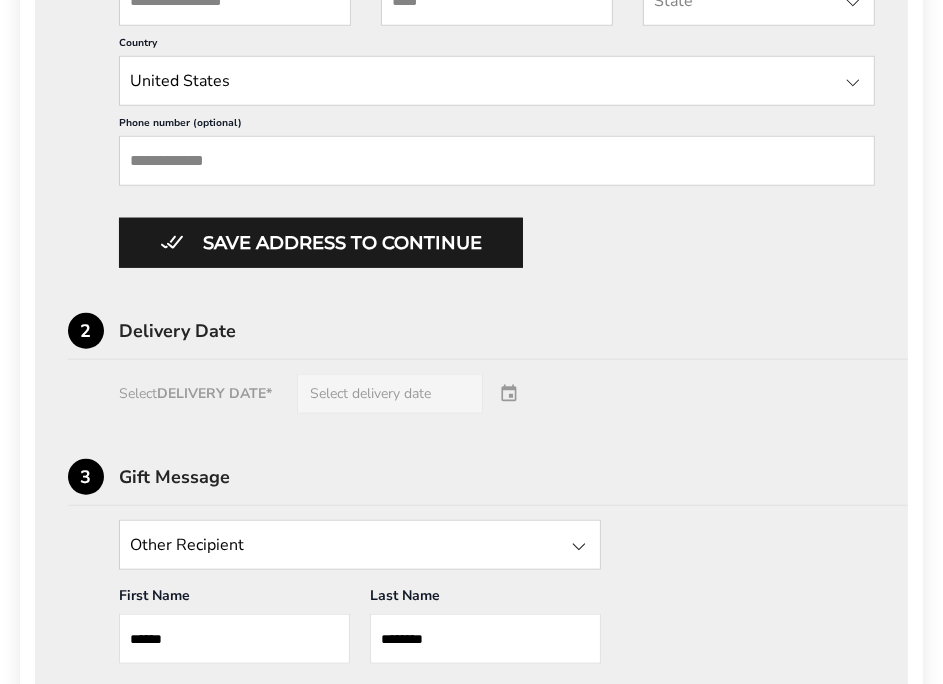 type on "**********" 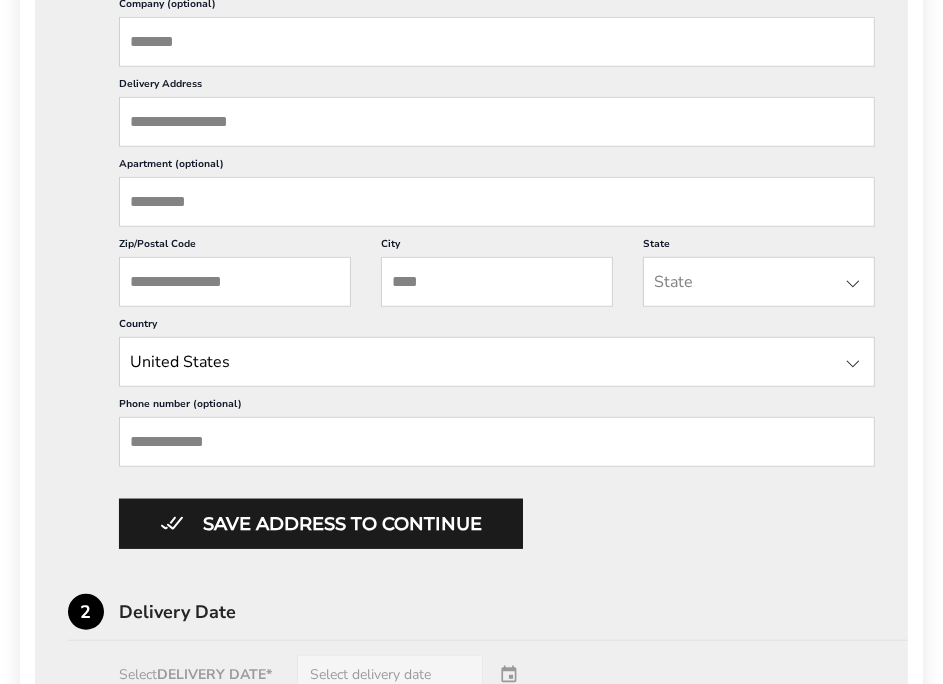 scroll, scrollTop: 899, scrollLeft: 0, axis: vertical 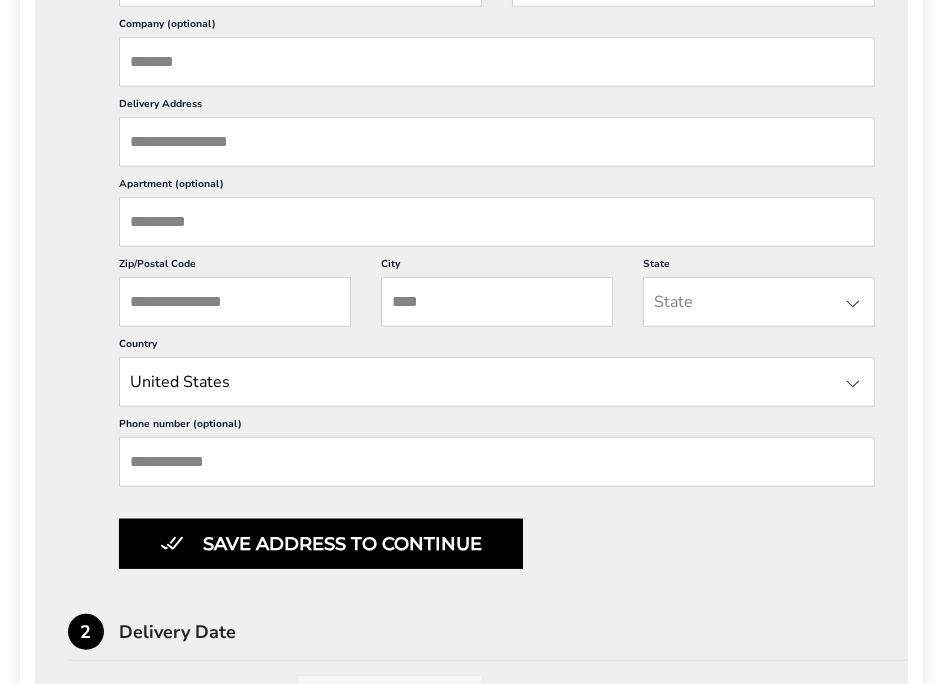 click on "Save address to continue" at bounding box center (321, 544) 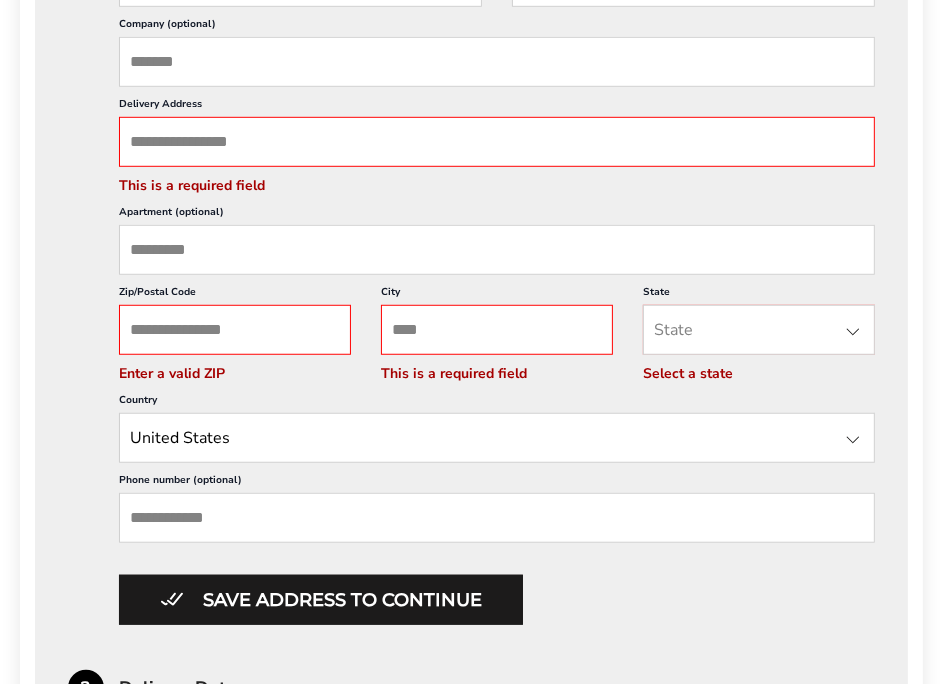 click on "Delivery Address" at bounding box center (497, 142) 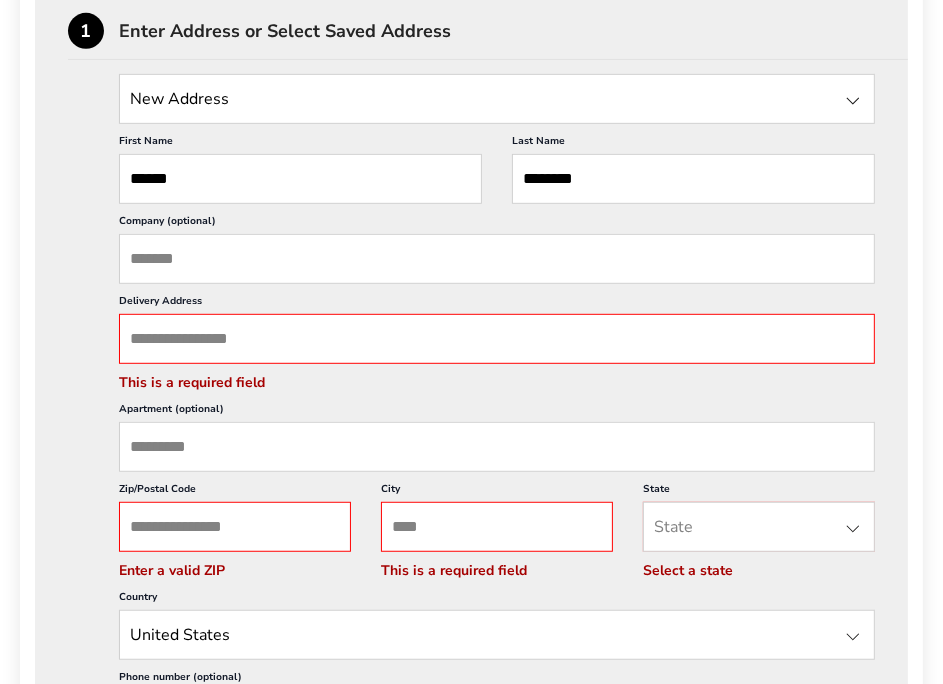 scroll, scrollTop: 700, scrollLeft: 0, axis: vertical 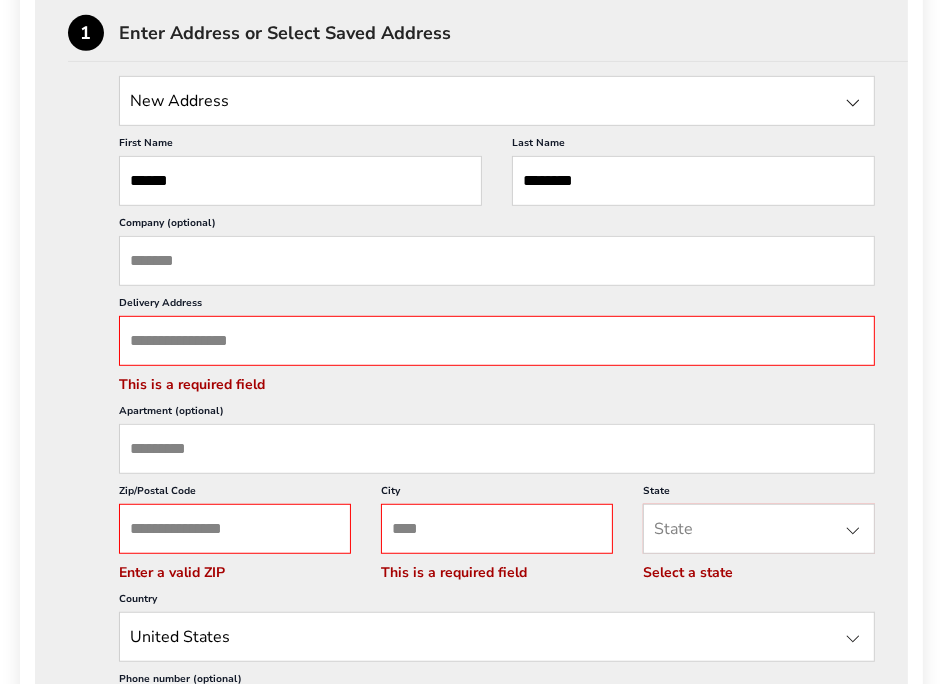 click on "Company (optional)" at bounding box center [497, 261] 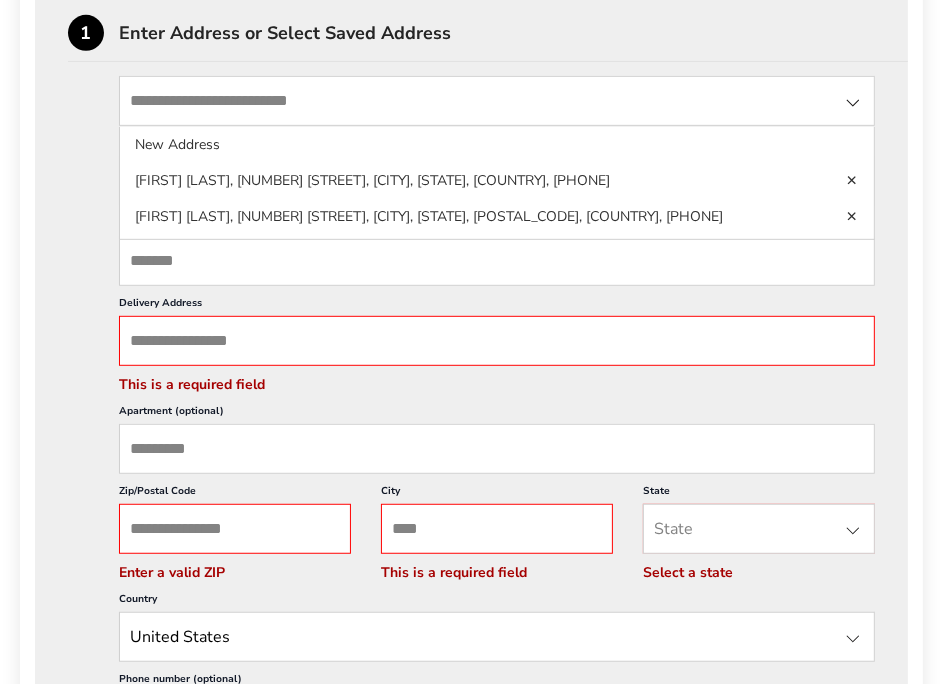 click at bounding box center (497, 101) 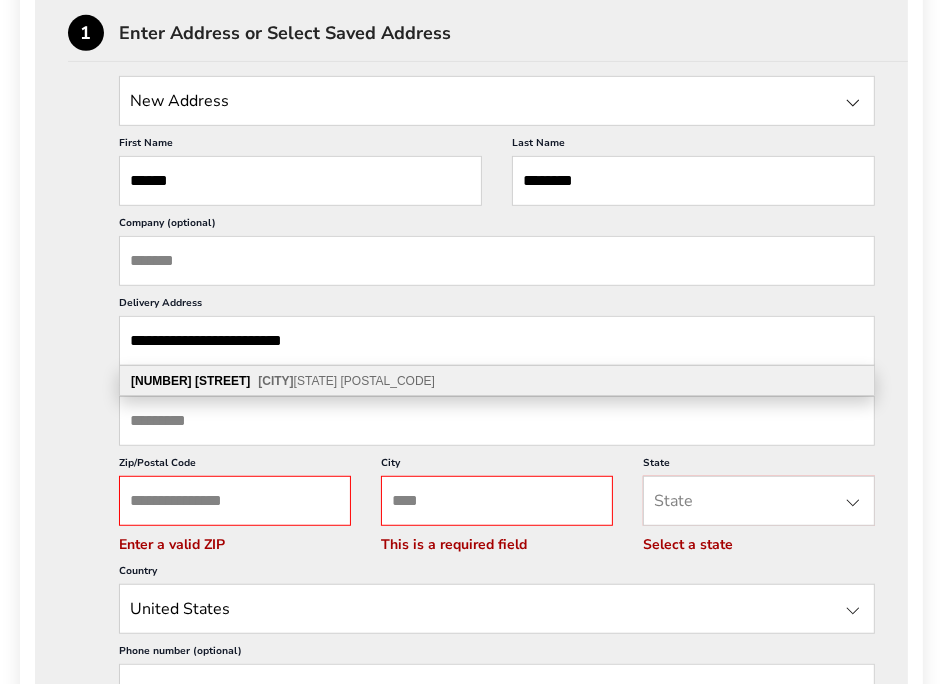 click on "[CITY] [STATE] [POSTAL_CODE]" at bounding box center (346, 381) 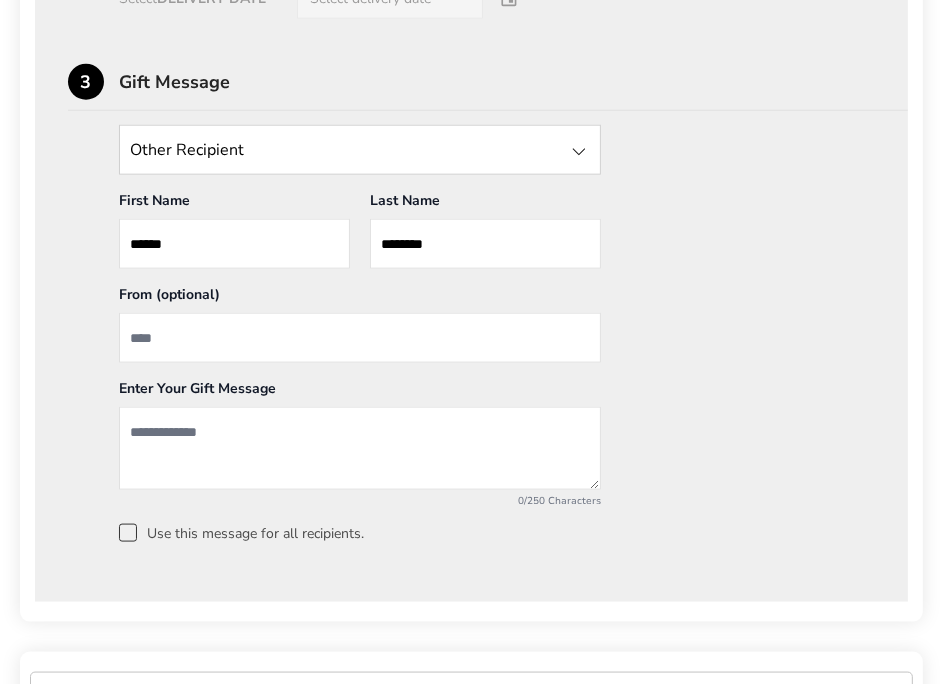 scroll, scrollTop: 1599, scrollLeft: 0, axis: vertical 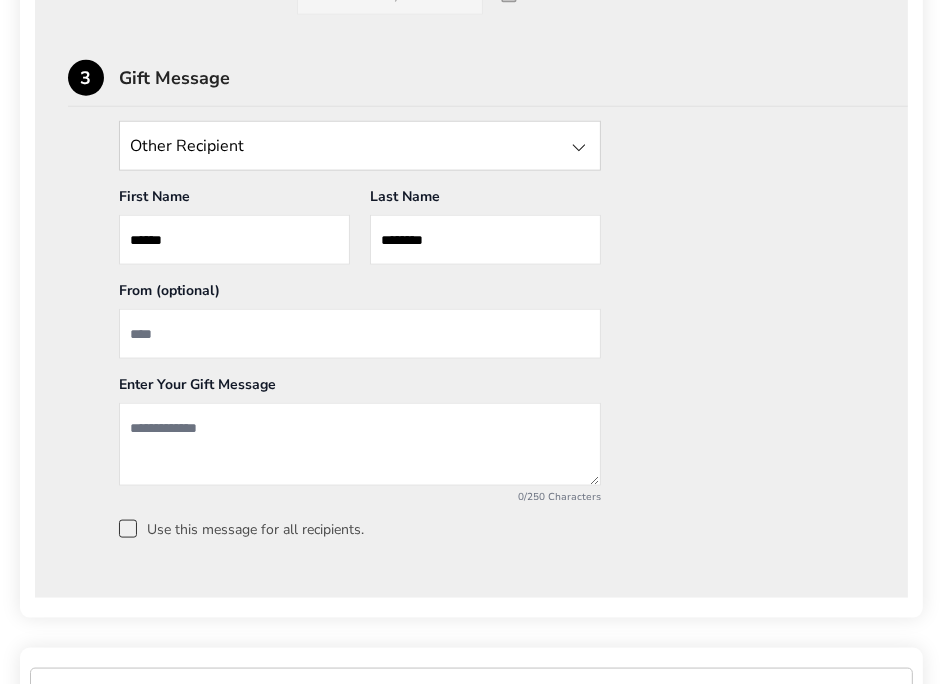 click at bounding box center [360, 334] 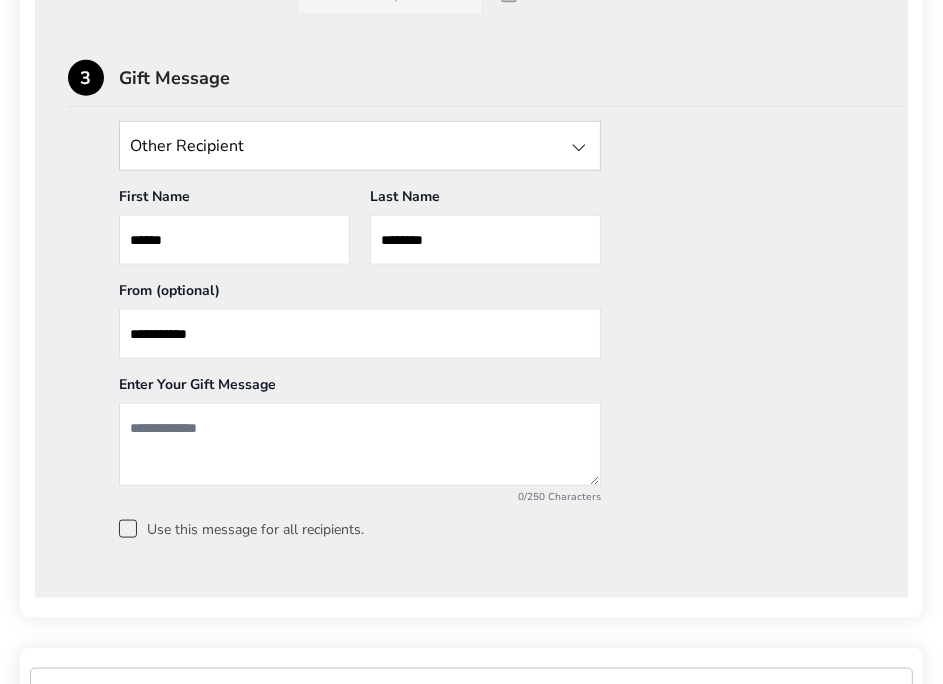 type on "**********" 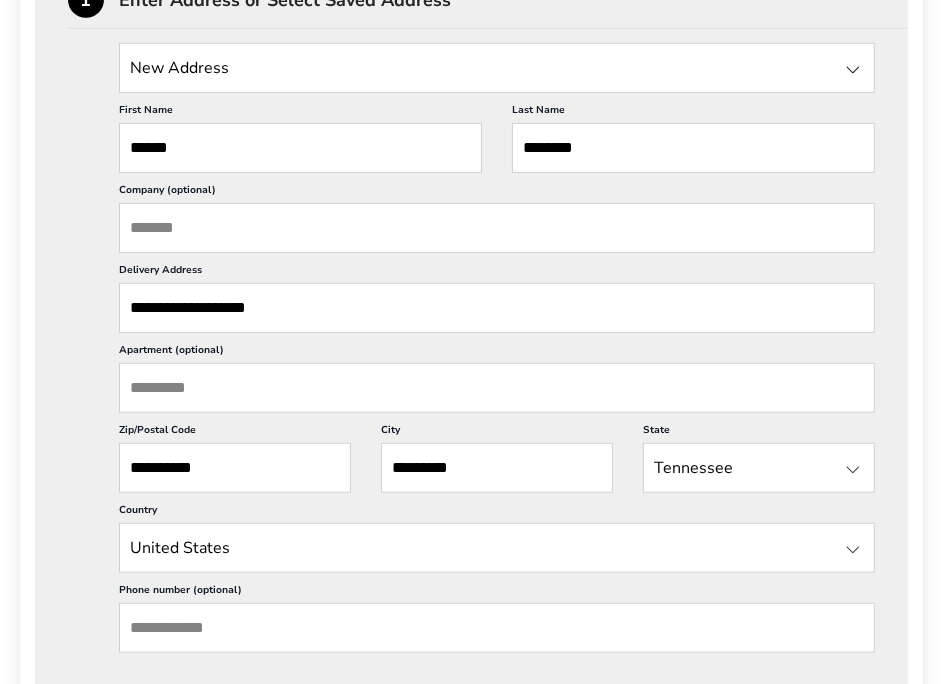 scroll, scrollTop: 700, scrollLeft: 0, axis: vertical 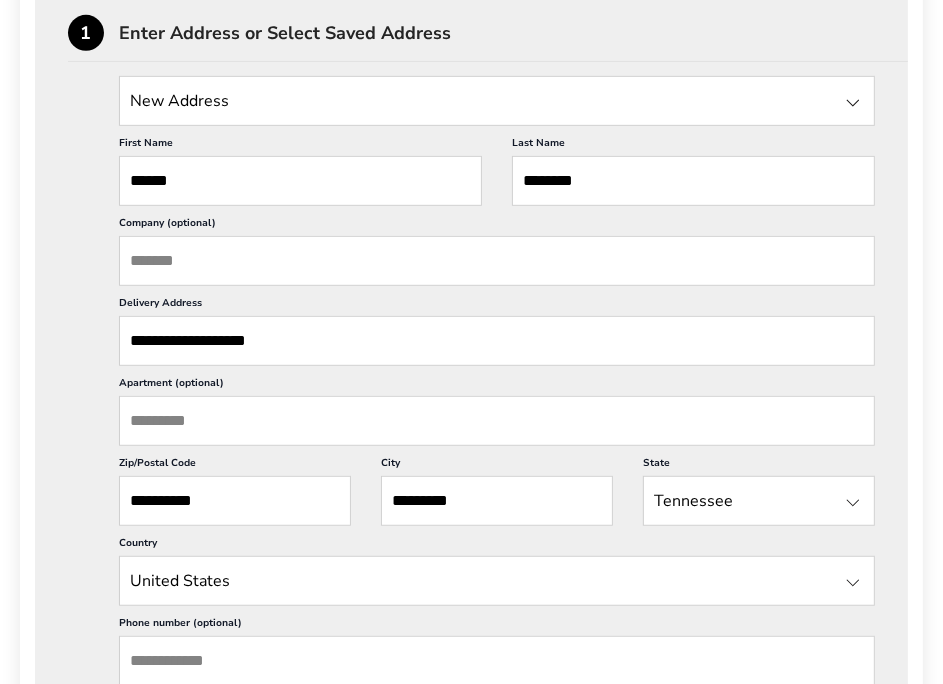 type on "**********" 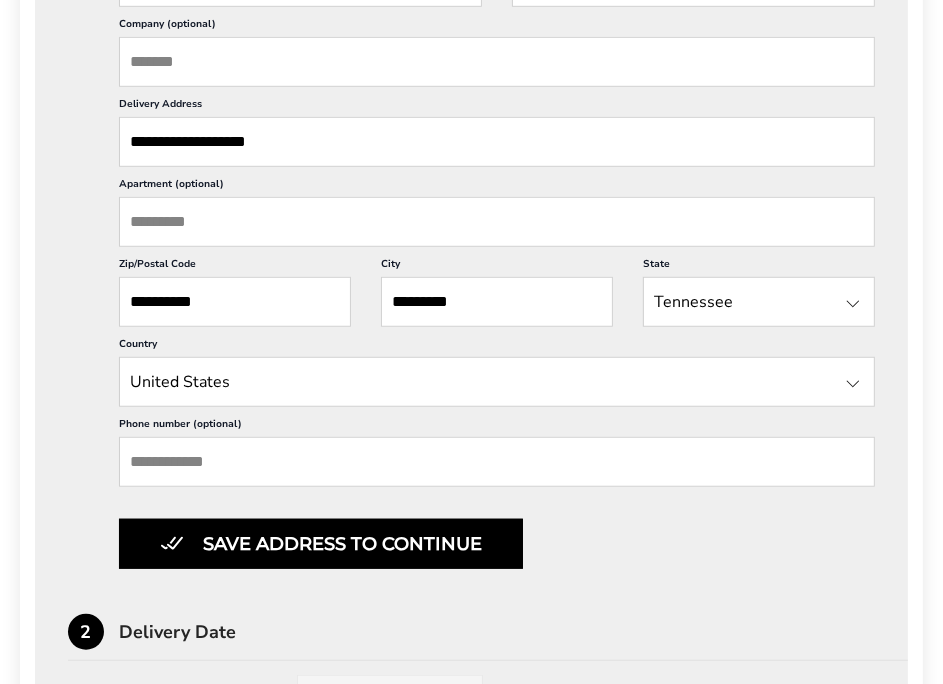 click on "Save address to continue" at bounding box center (321, 544) 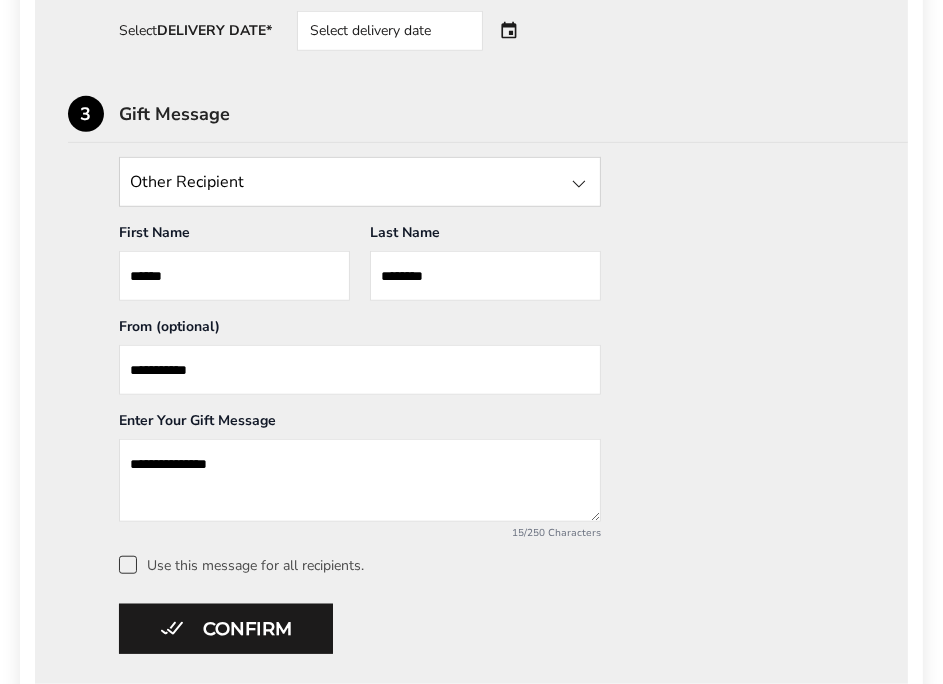 scroll, scrollTop: 799, scrollLeft: 0, axis: vertical 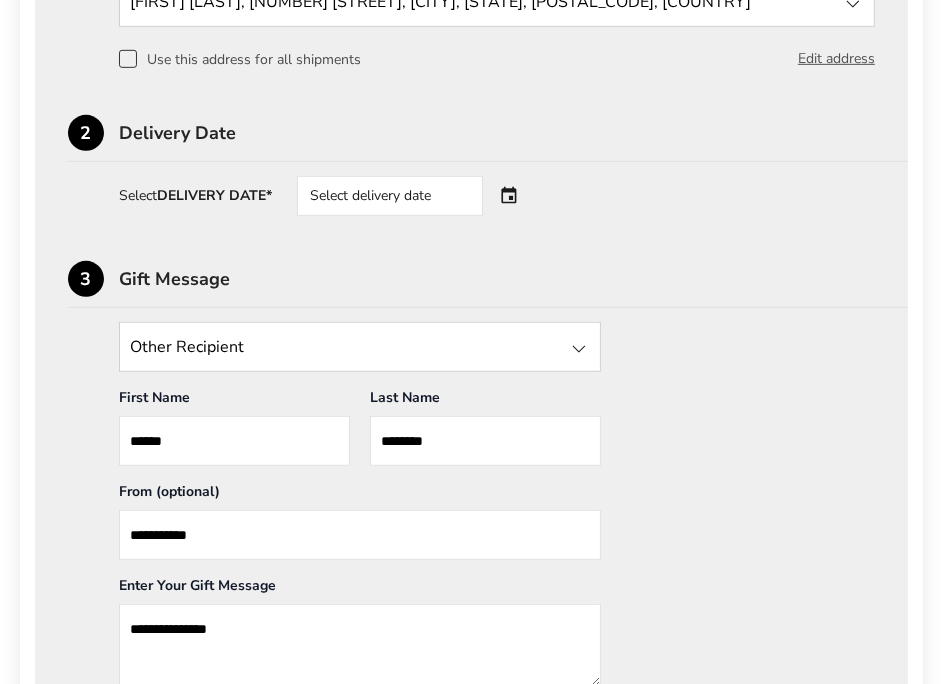 click on "Select delivery date" at bounding box center (418, 196) 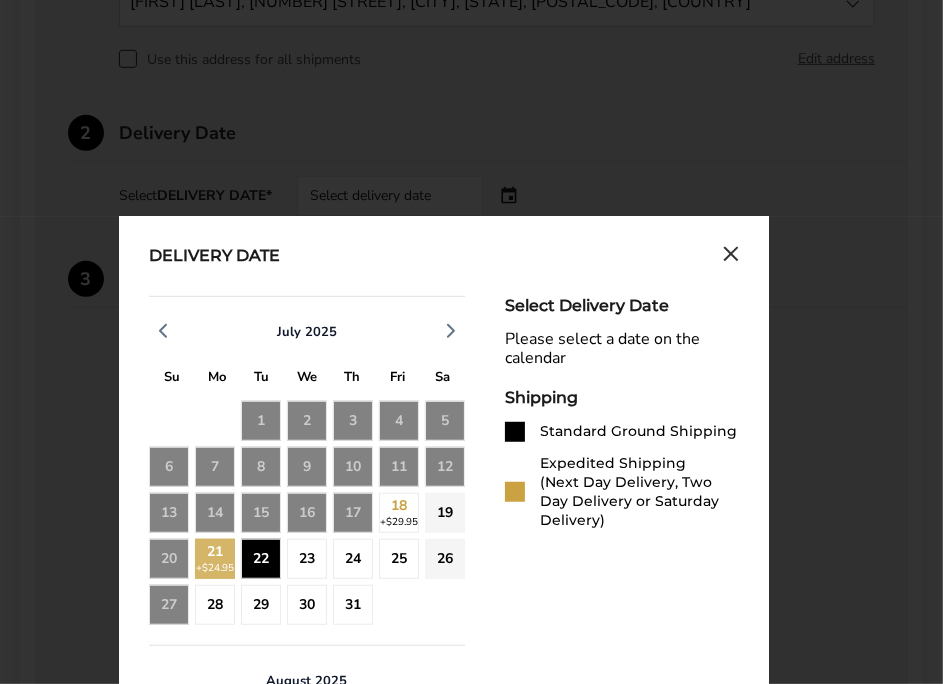 click on "22" 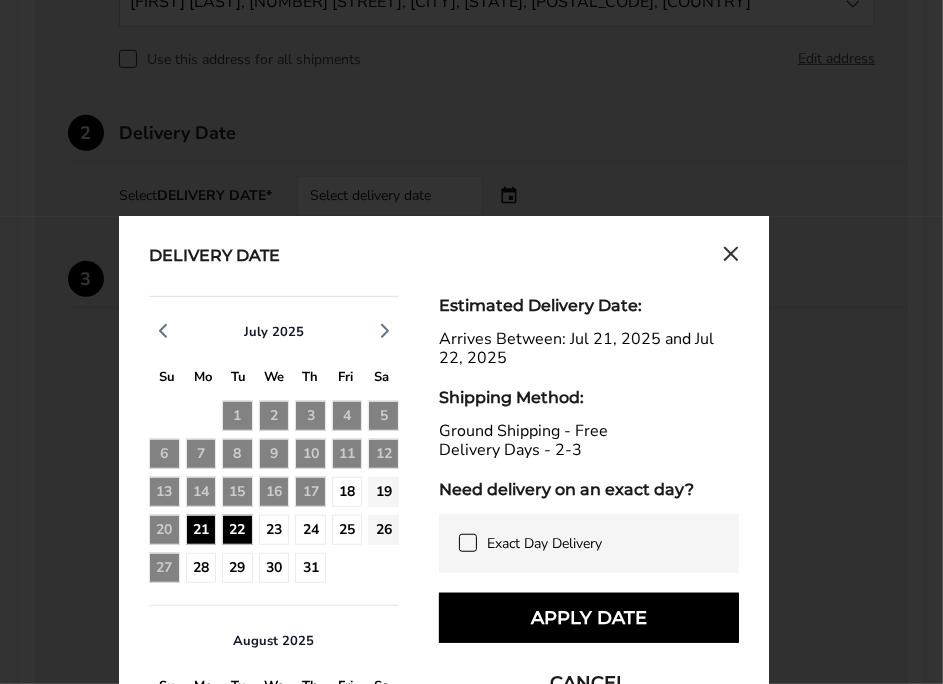 click on "Apply Date" at bounding box center [589, 618] 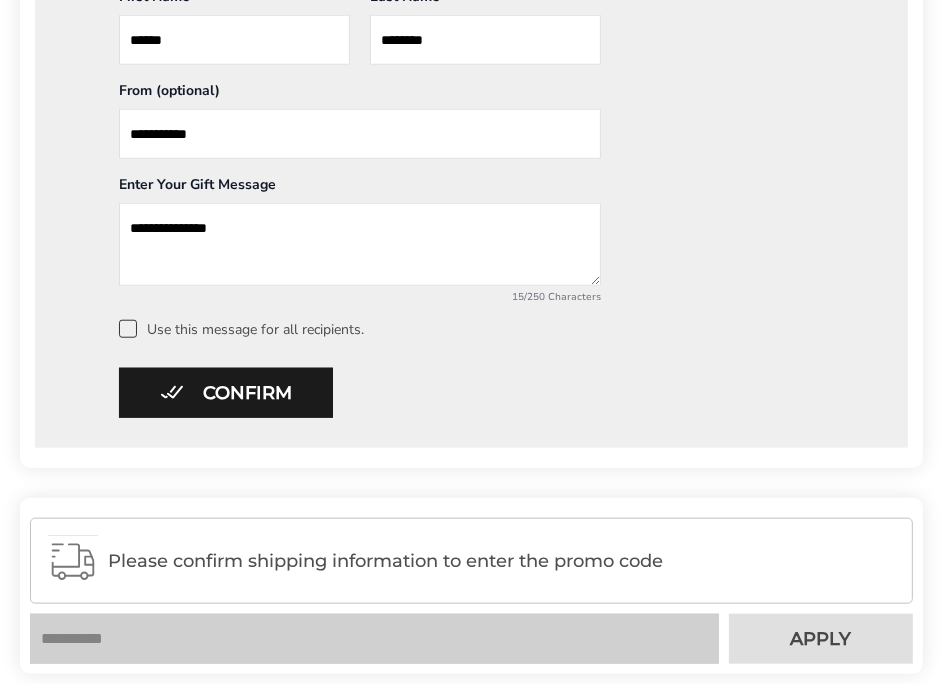 scroll, scrollTop: 1400, scrollLeft: 0, axis: vertical 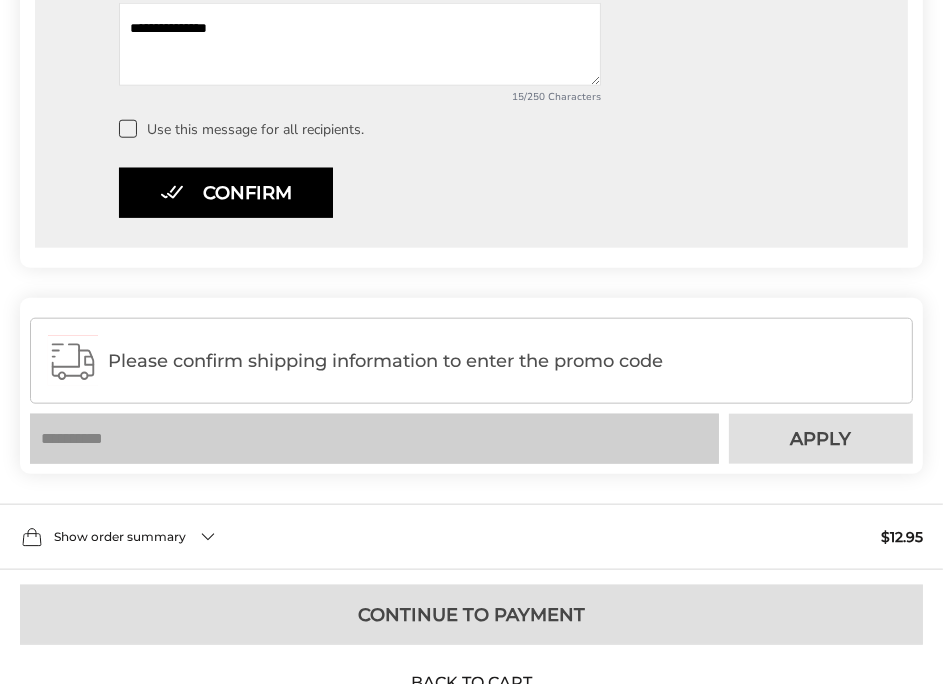 click on "Confirm" at bounding box center [226, 193] 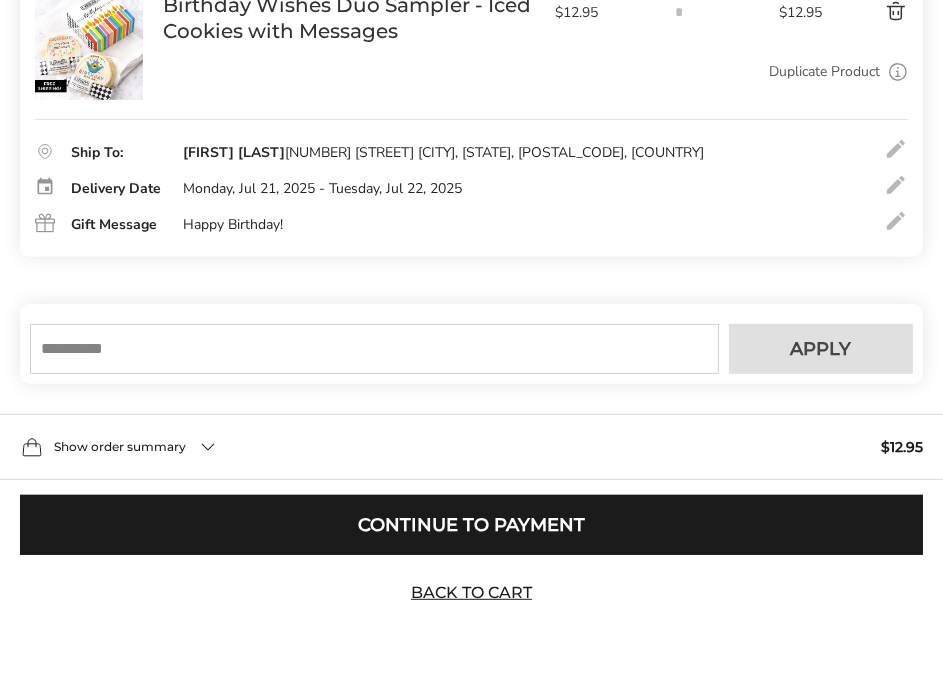 scroll, scrollTop: 495, scrollLeft: 0, axis: vertical 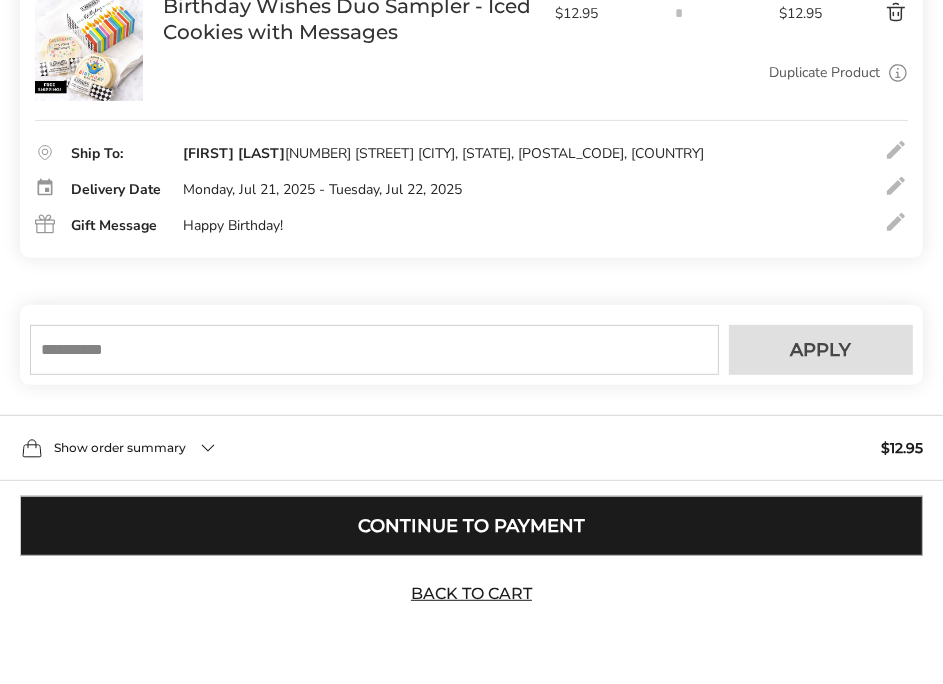 click on "Continue to Payment" at bounding box center [471, 526] 